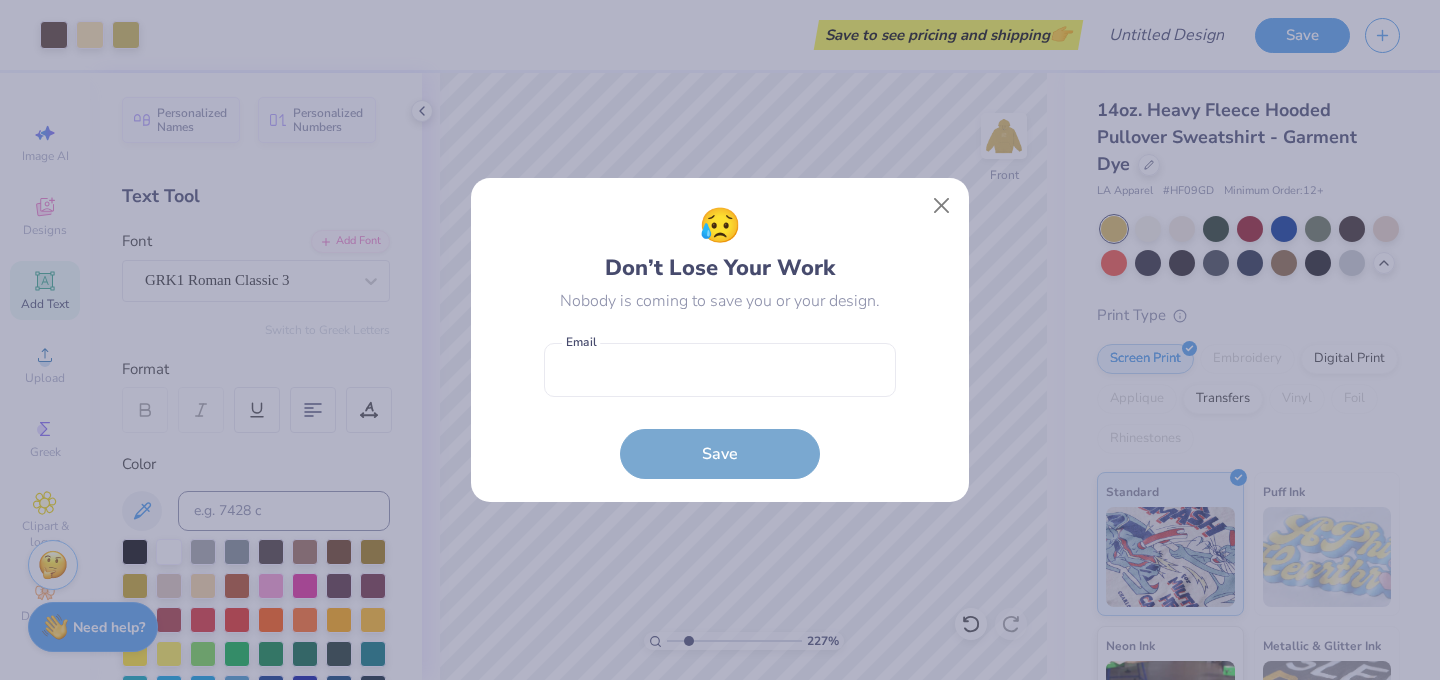 scroll, scrollTop: 0, scrollLeft: 0, axis: both 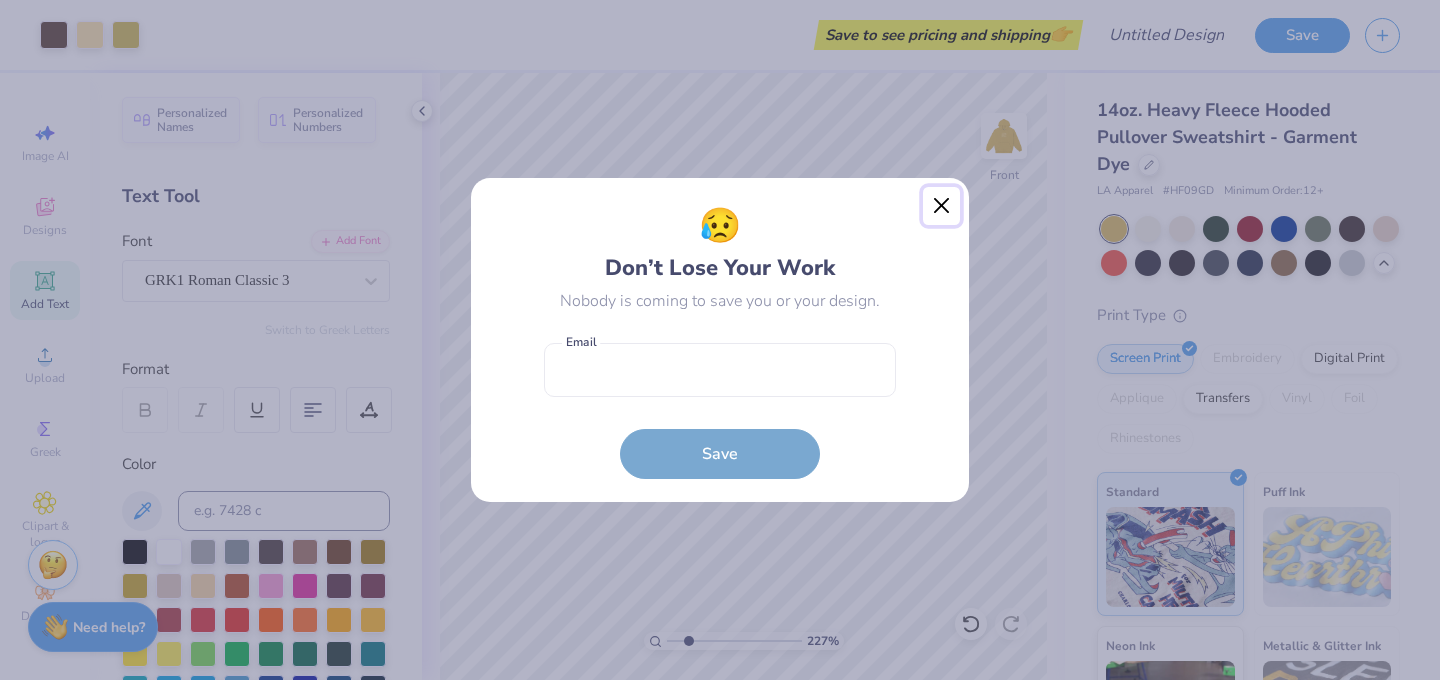 click at bounding box center [942, 206] 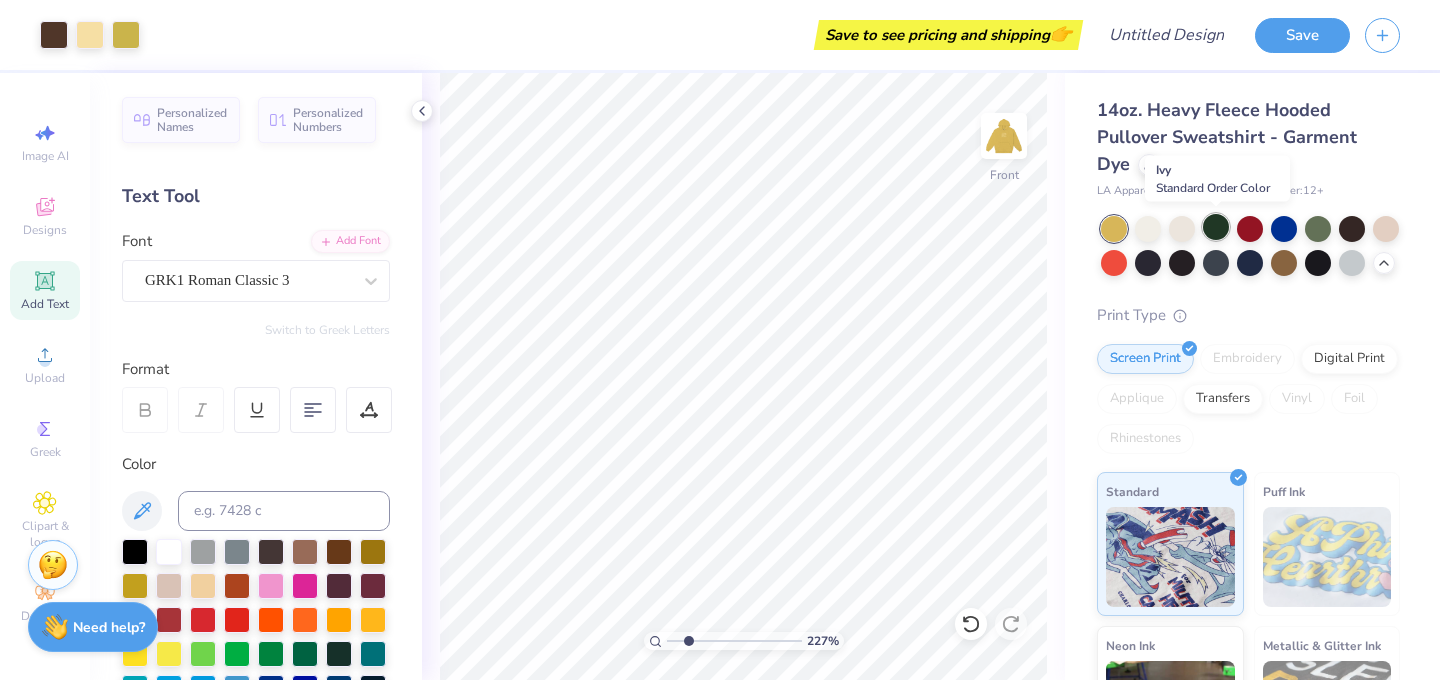 click at bounding box center (1216, 227) 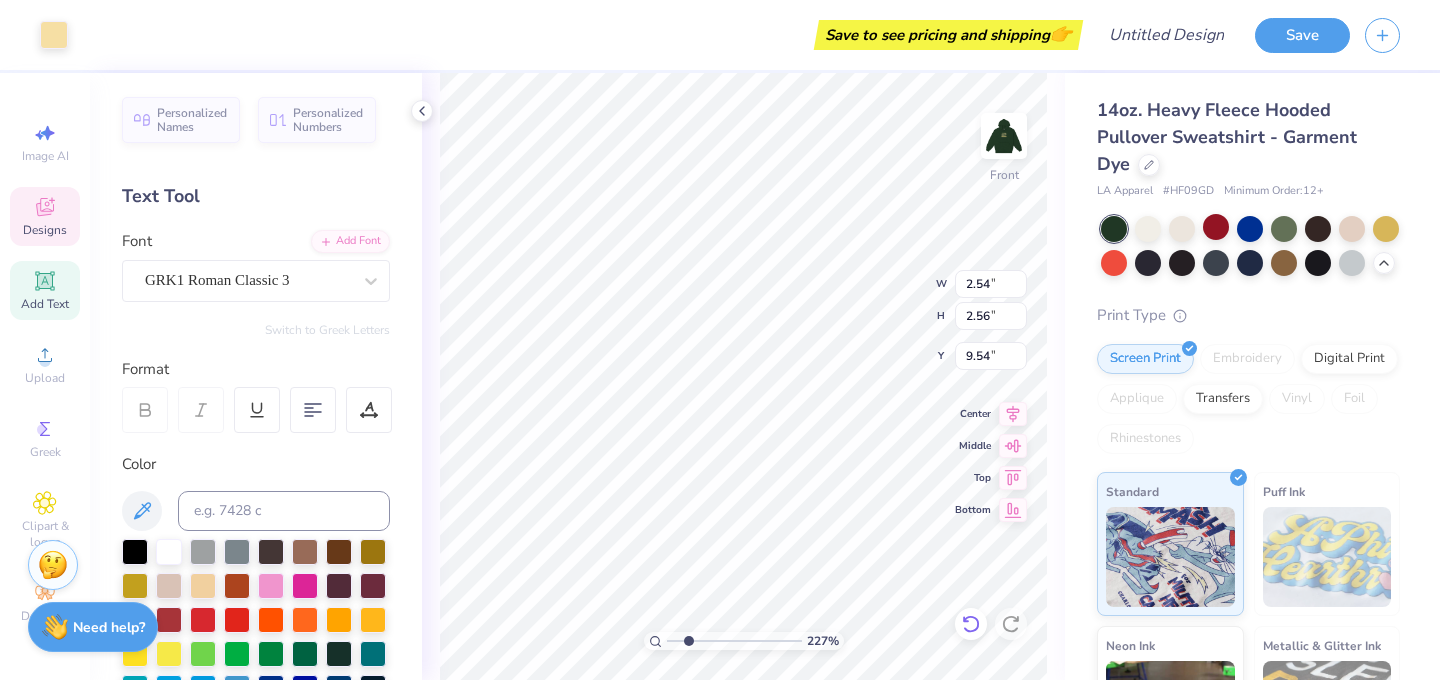 click 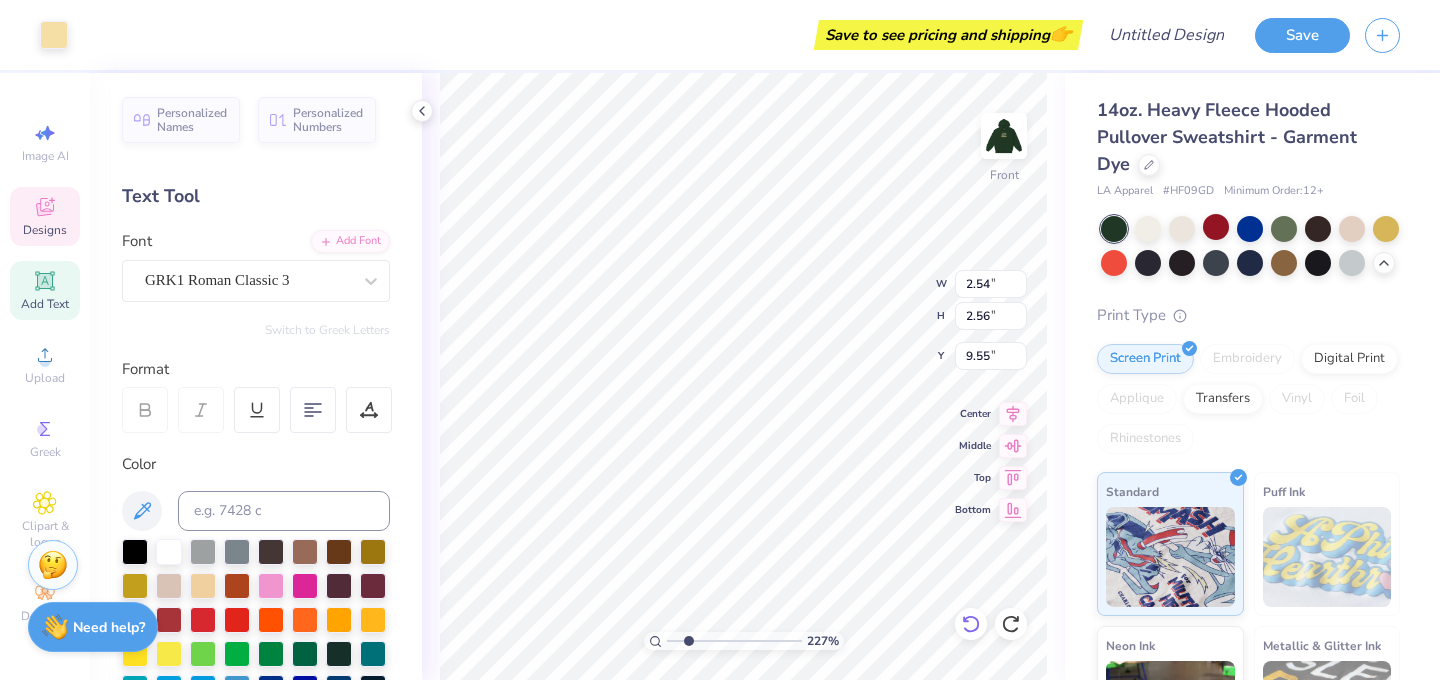 type on "3.38" 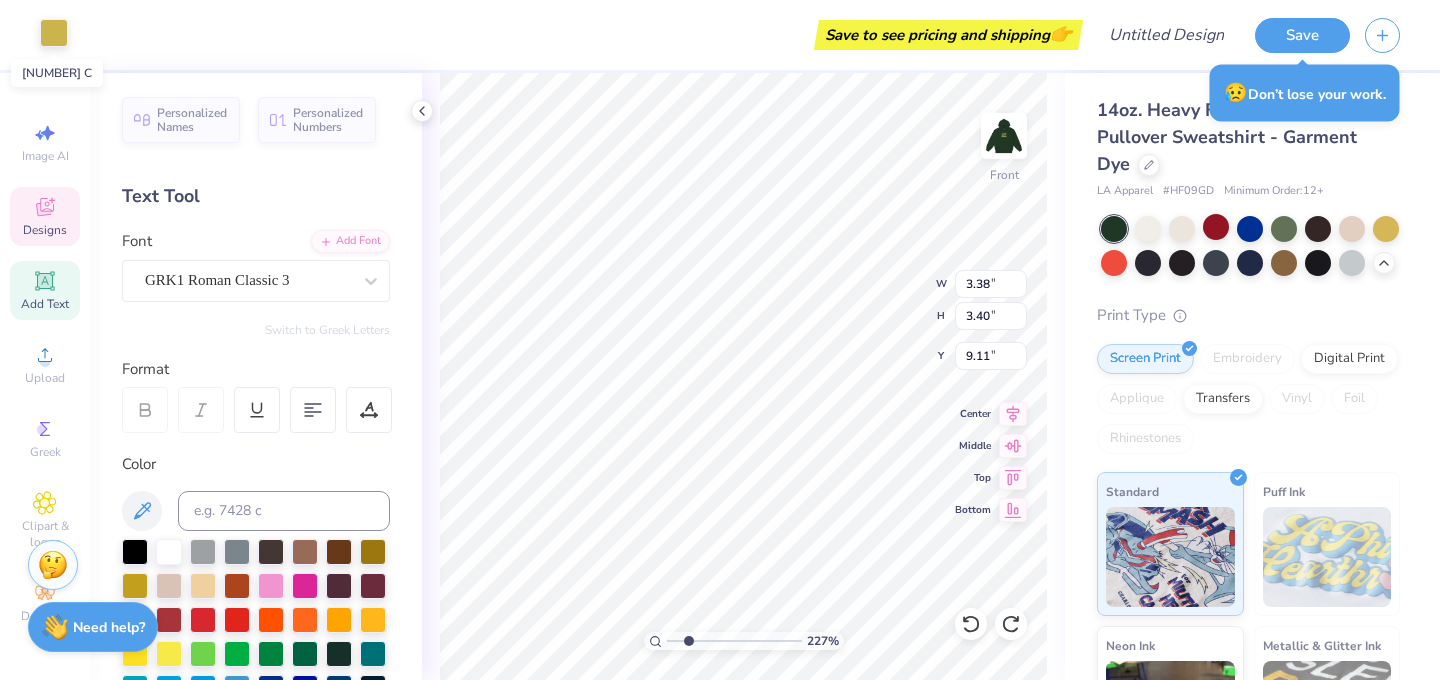 click at bounding box center [54, 33] 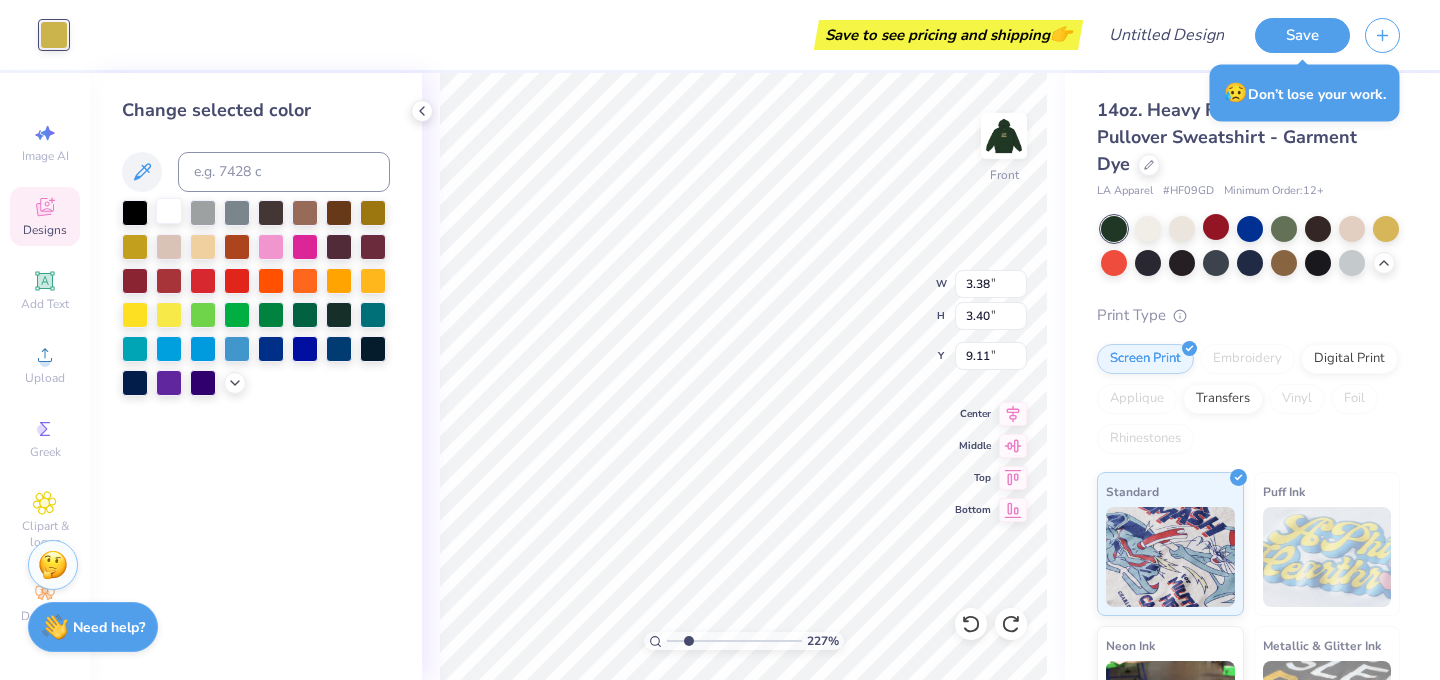 click at bounding box center [169, 211] 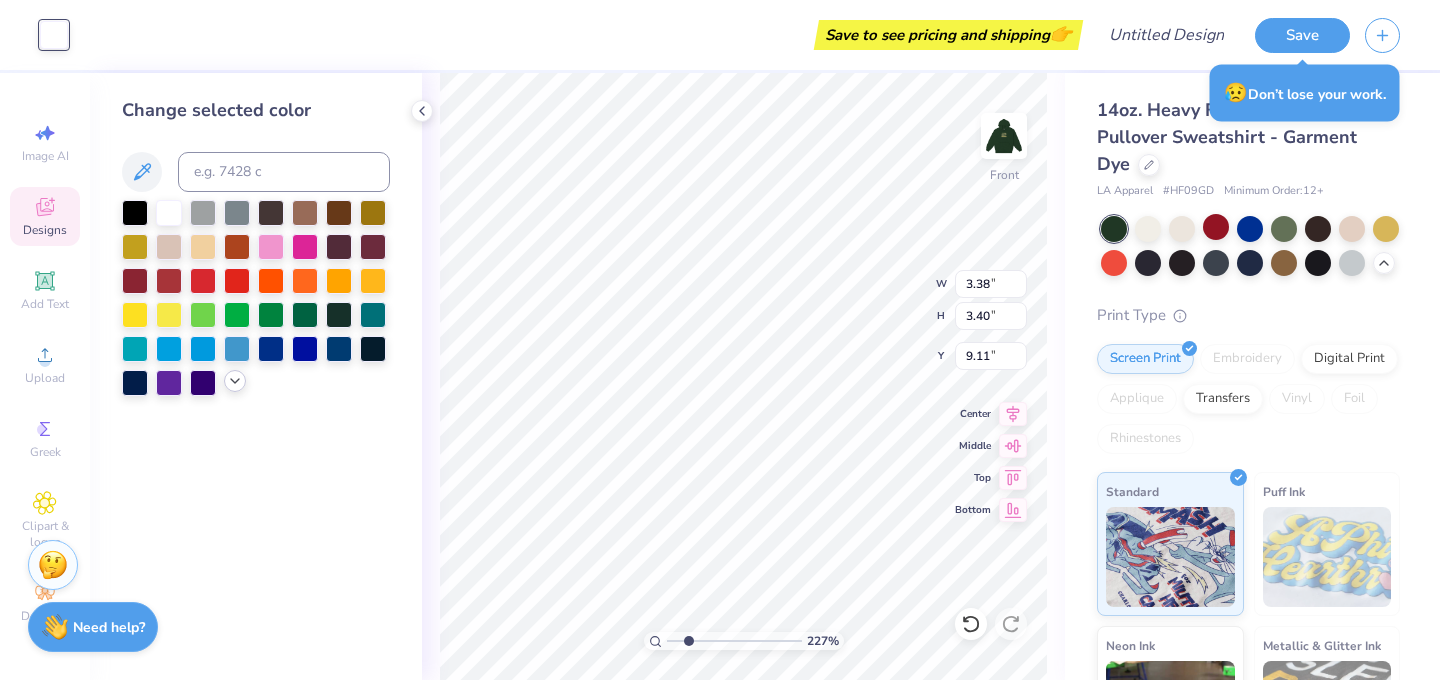 click at bounding box center (235, 381) 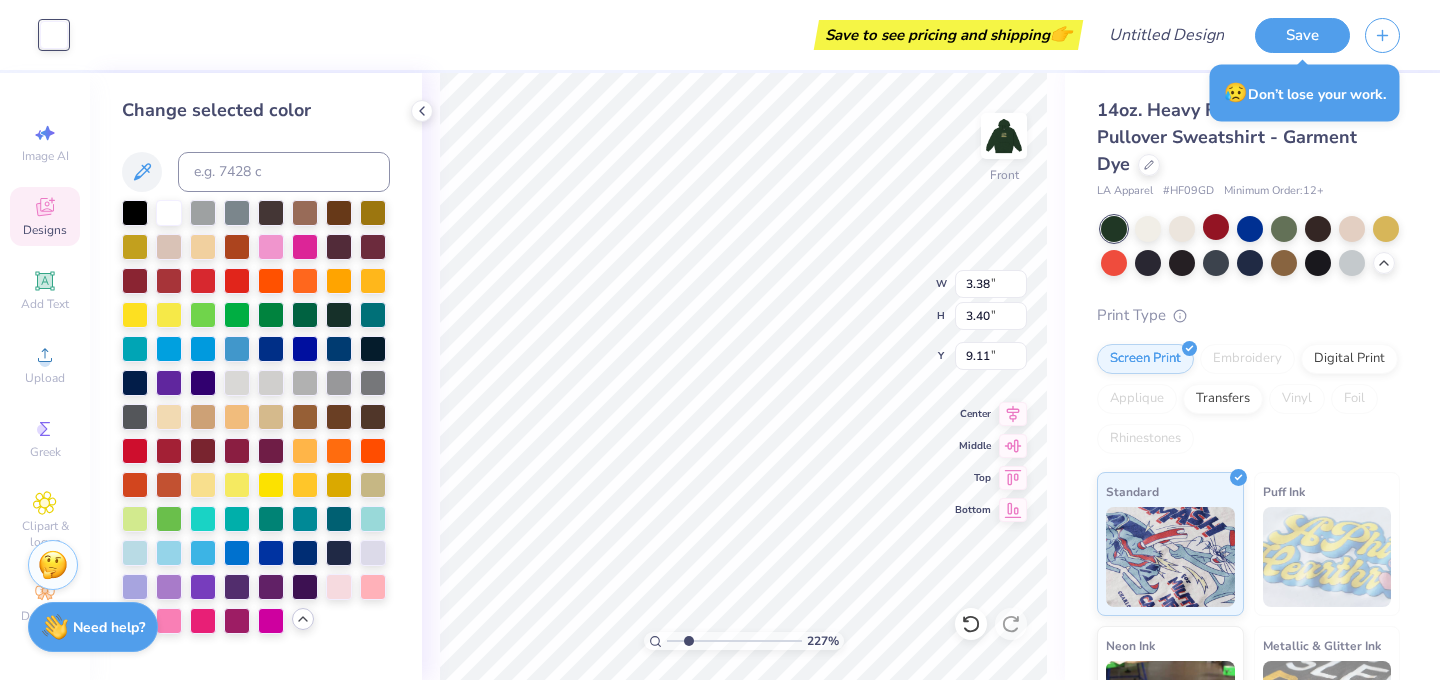 click 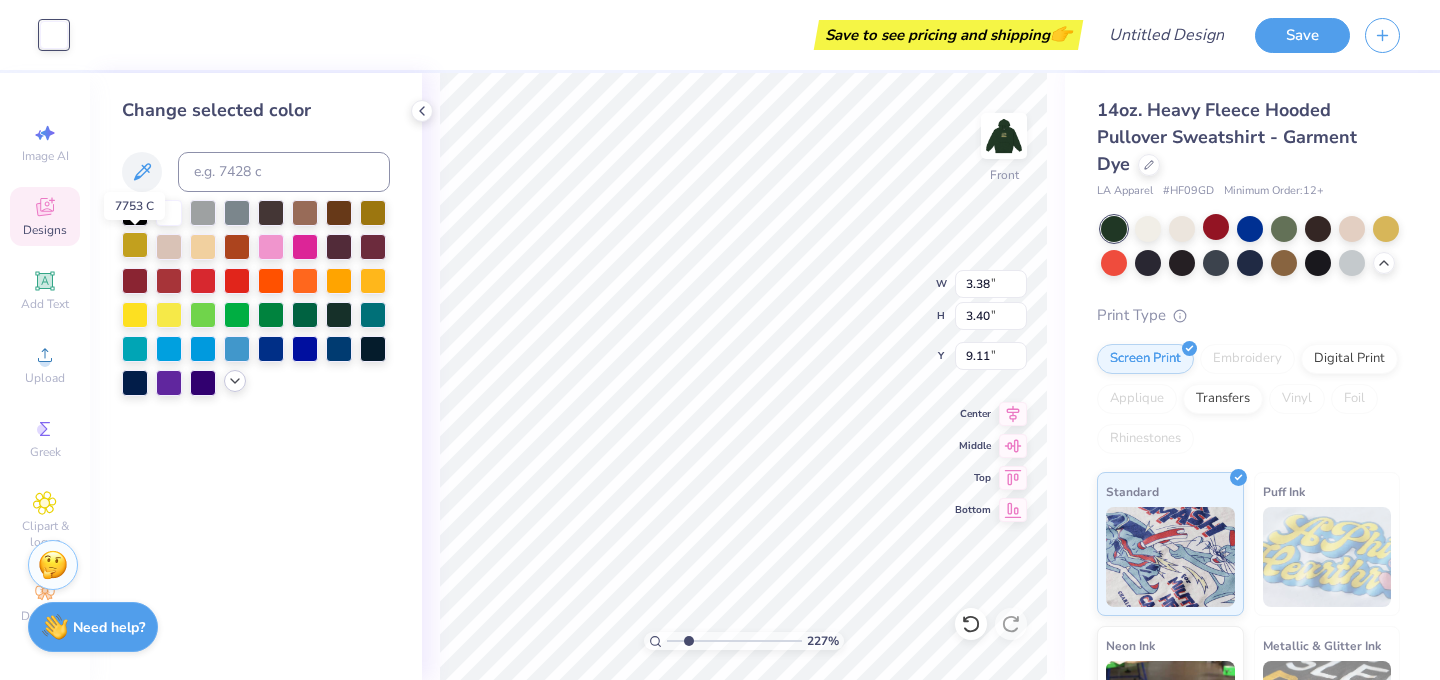 click at bounding box center [135, 245] 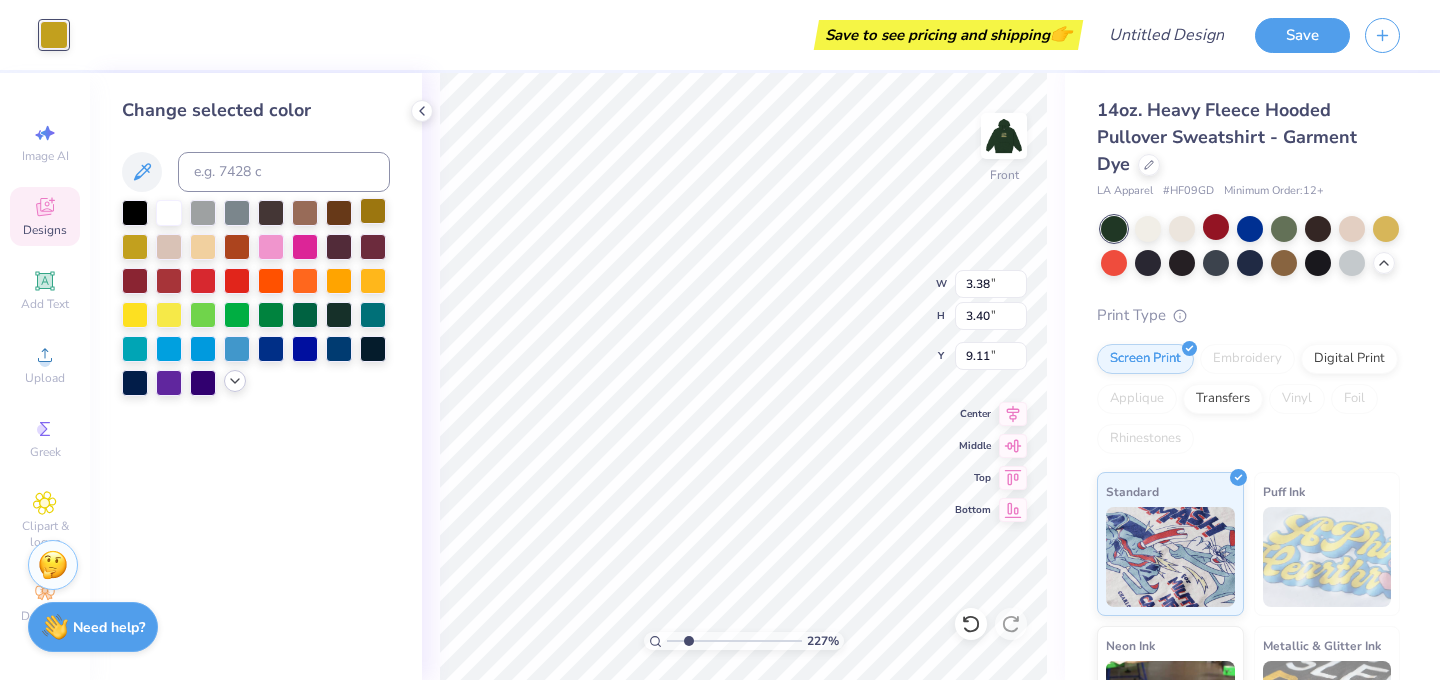 click at bounding box center [373, 211] 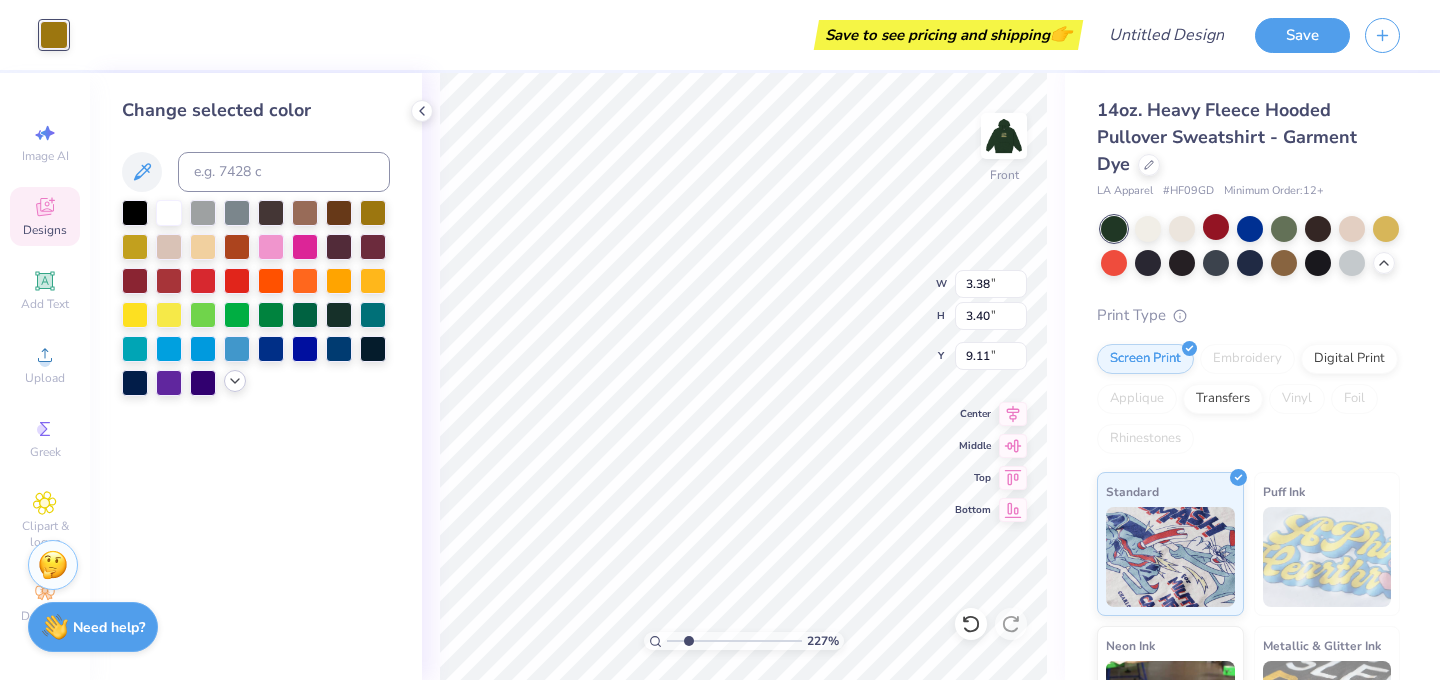 click 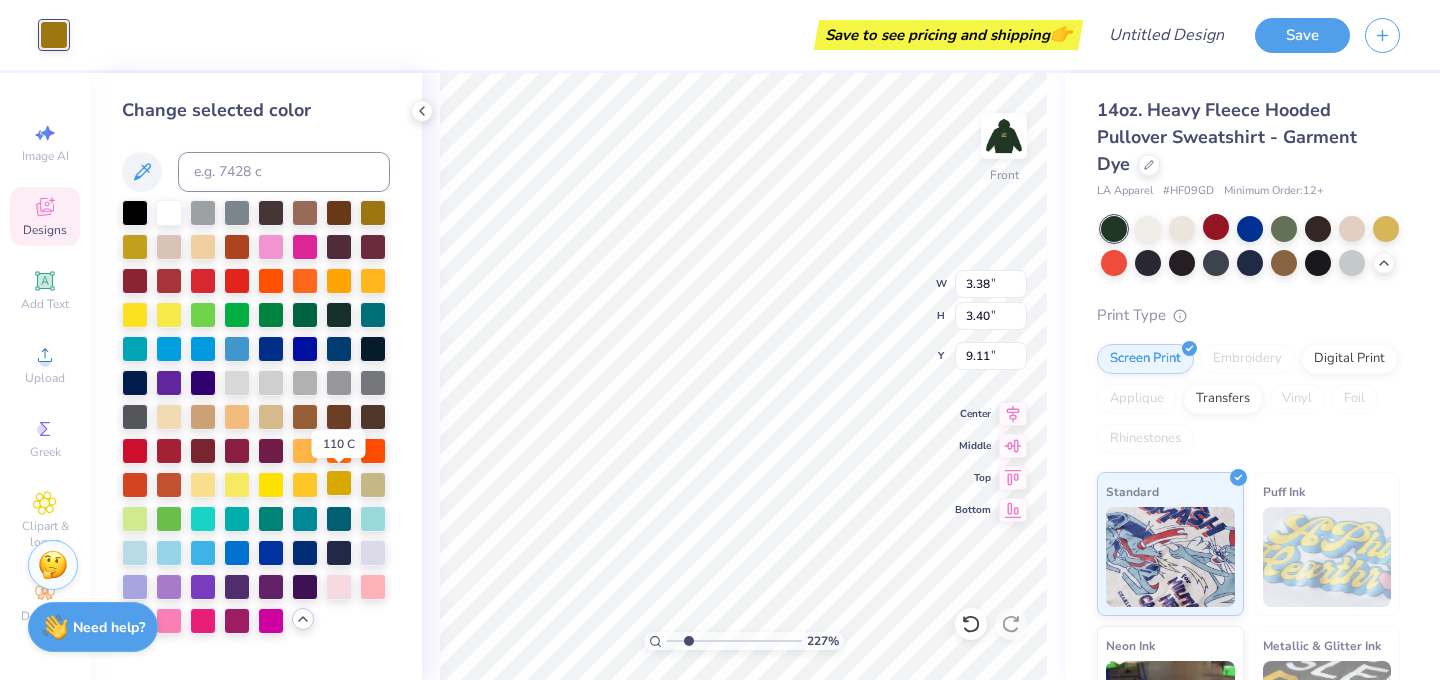 click at bounding box center (339, 483) 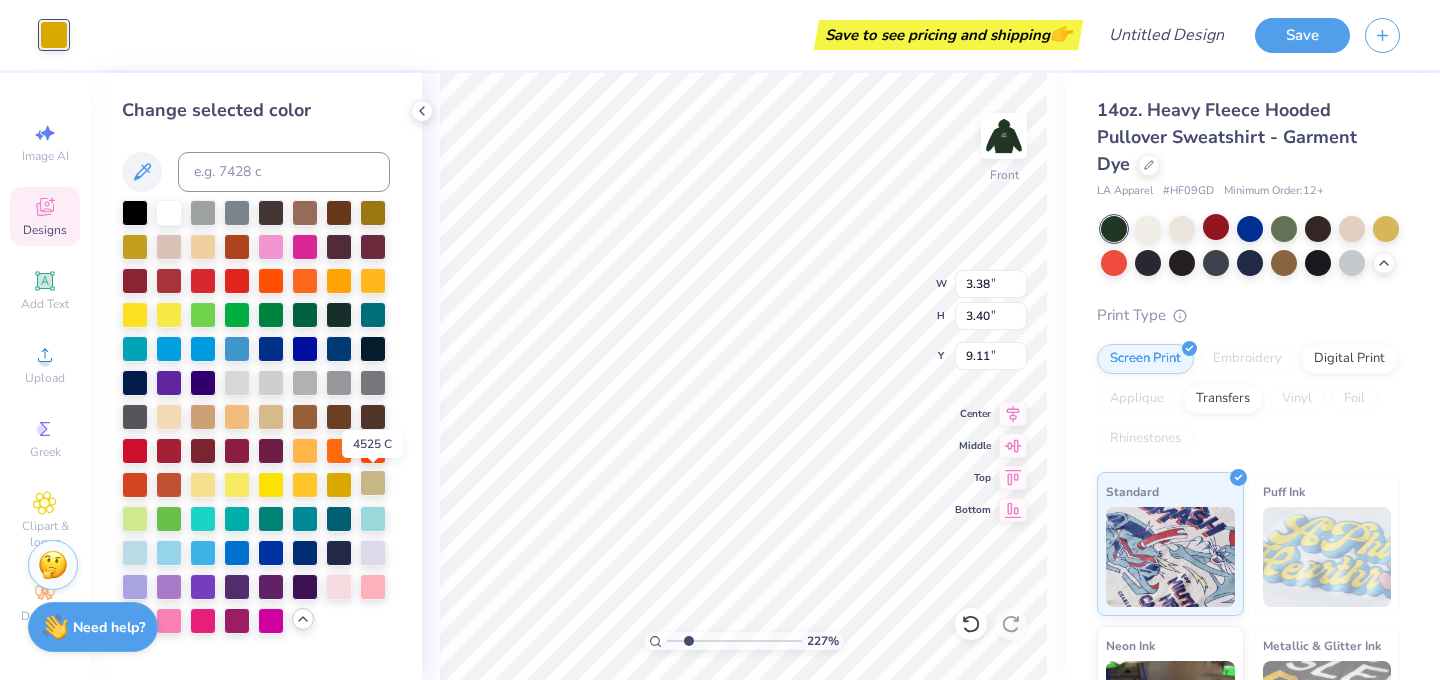 click at bounding box center (373, 483) 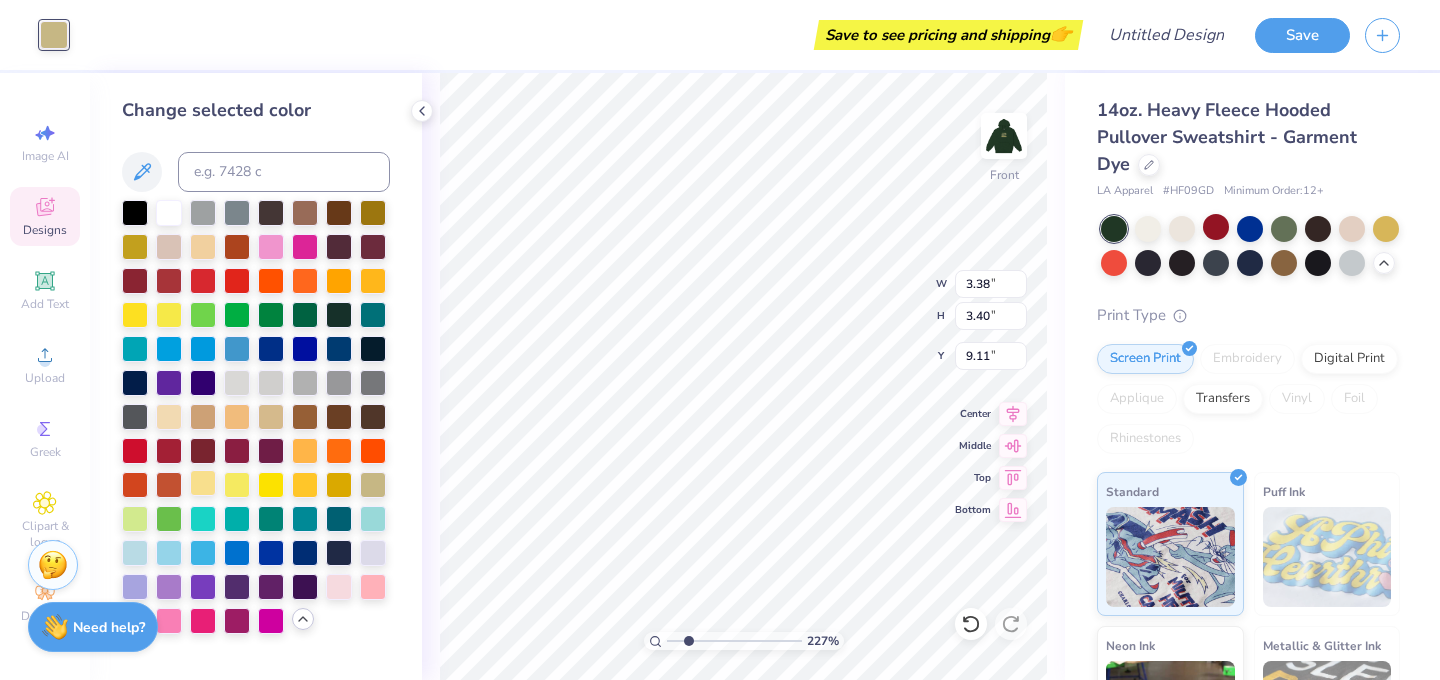 click at bounding box center [203, 483] 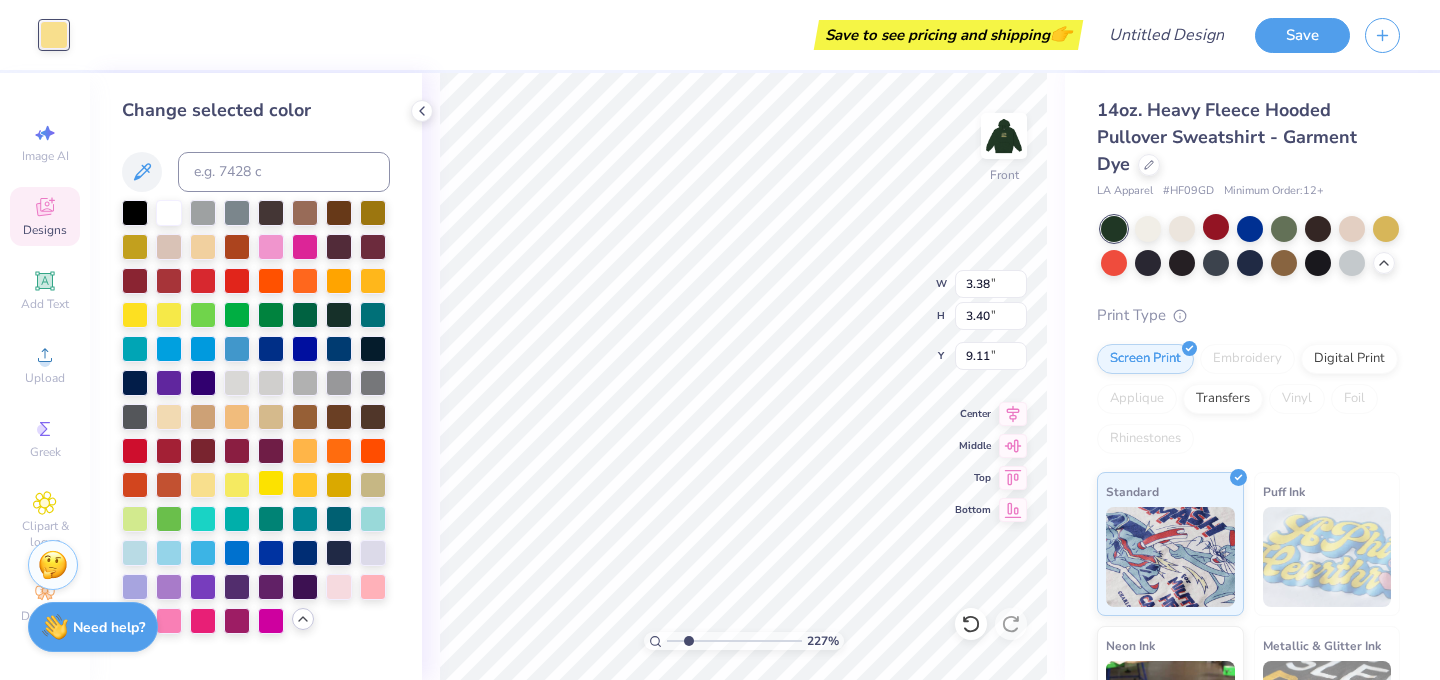click at bounding box center [271, 483] 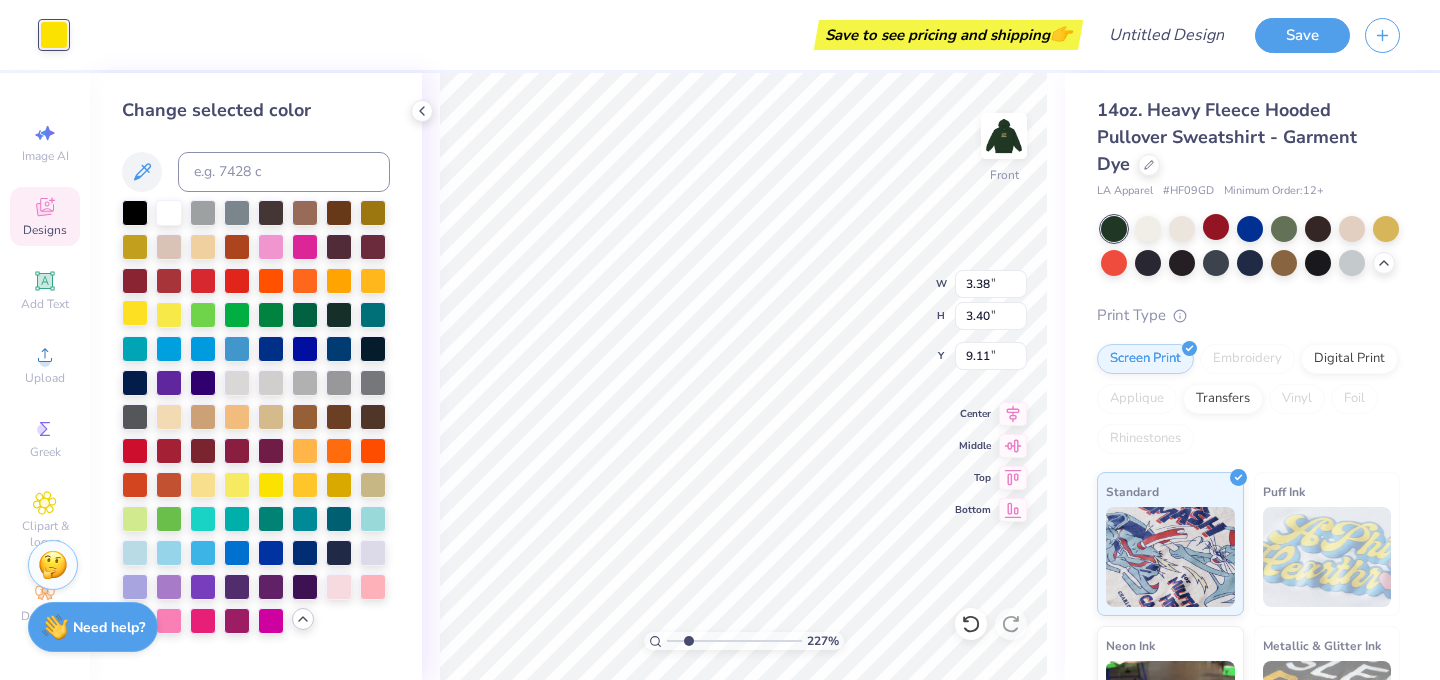click at bounding box center (135, 313) 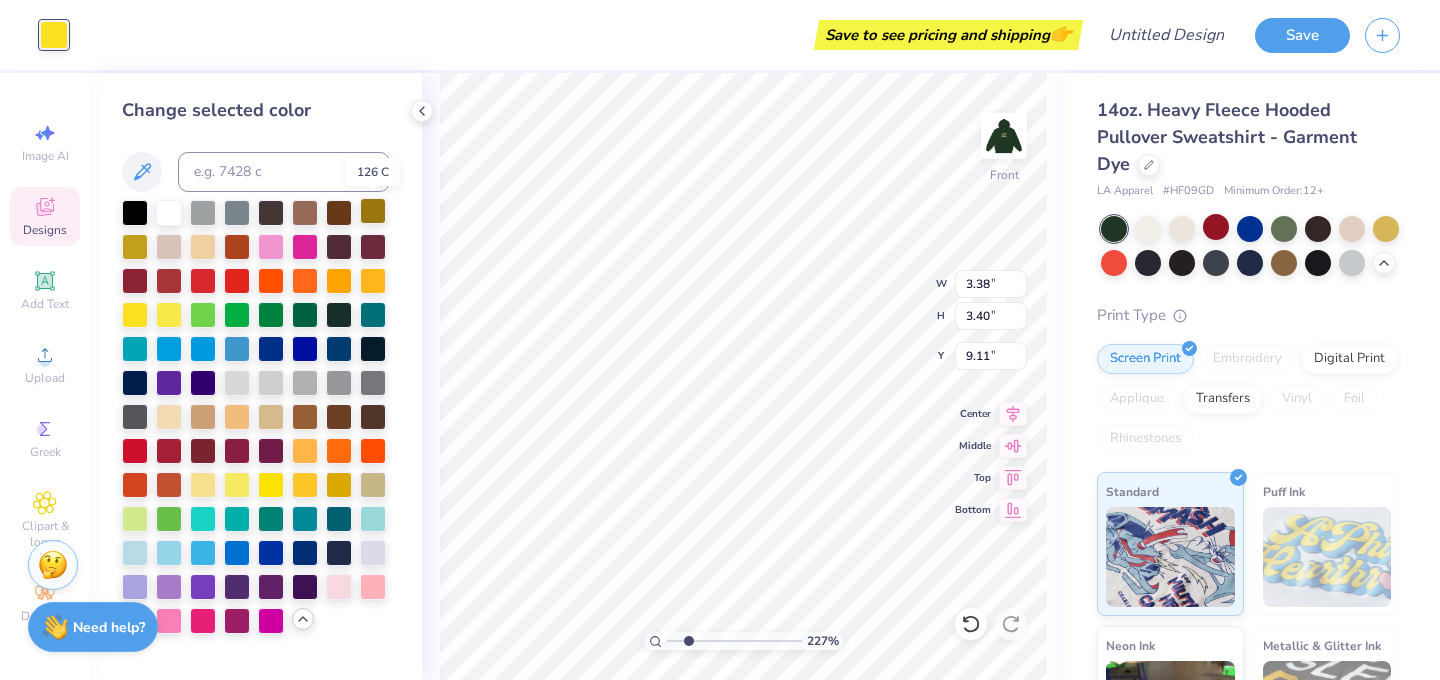 click at bounding box center [373, 211] 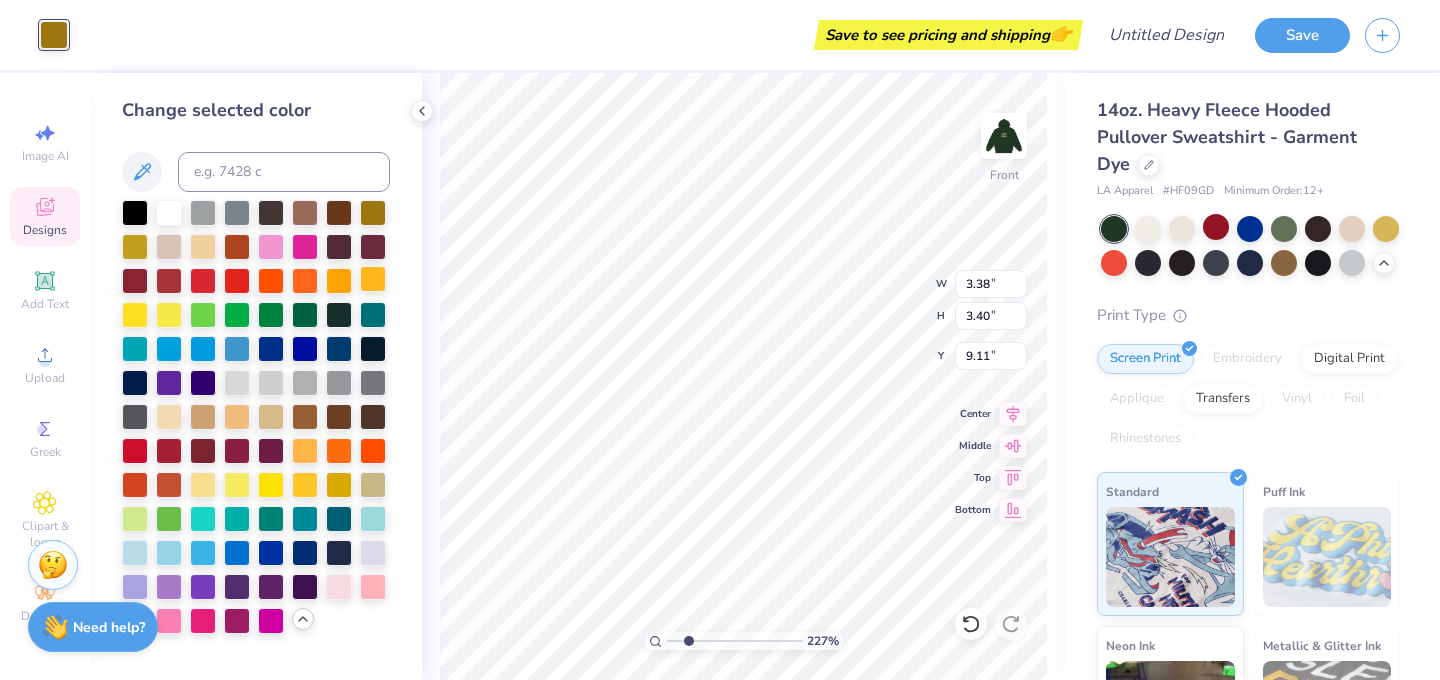 click at bounding box center [373, 279] 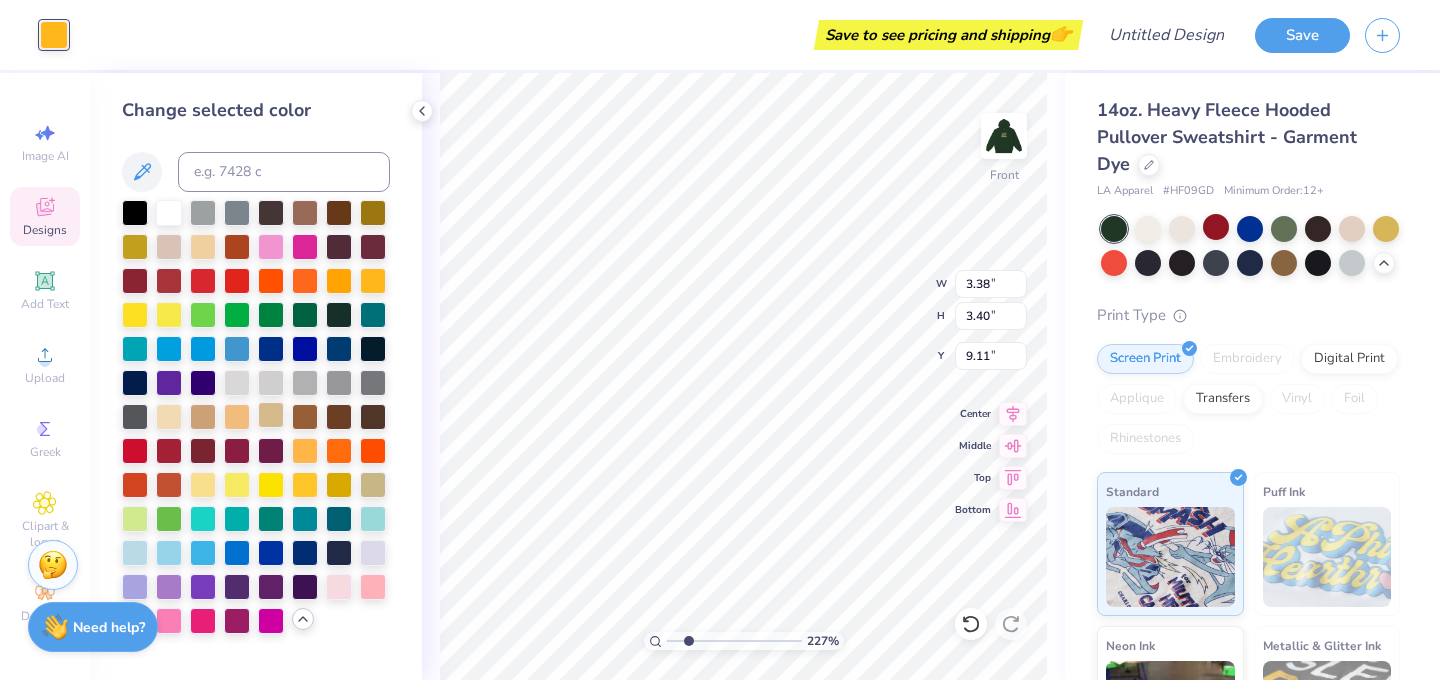 click at bounding box center (271, 415) 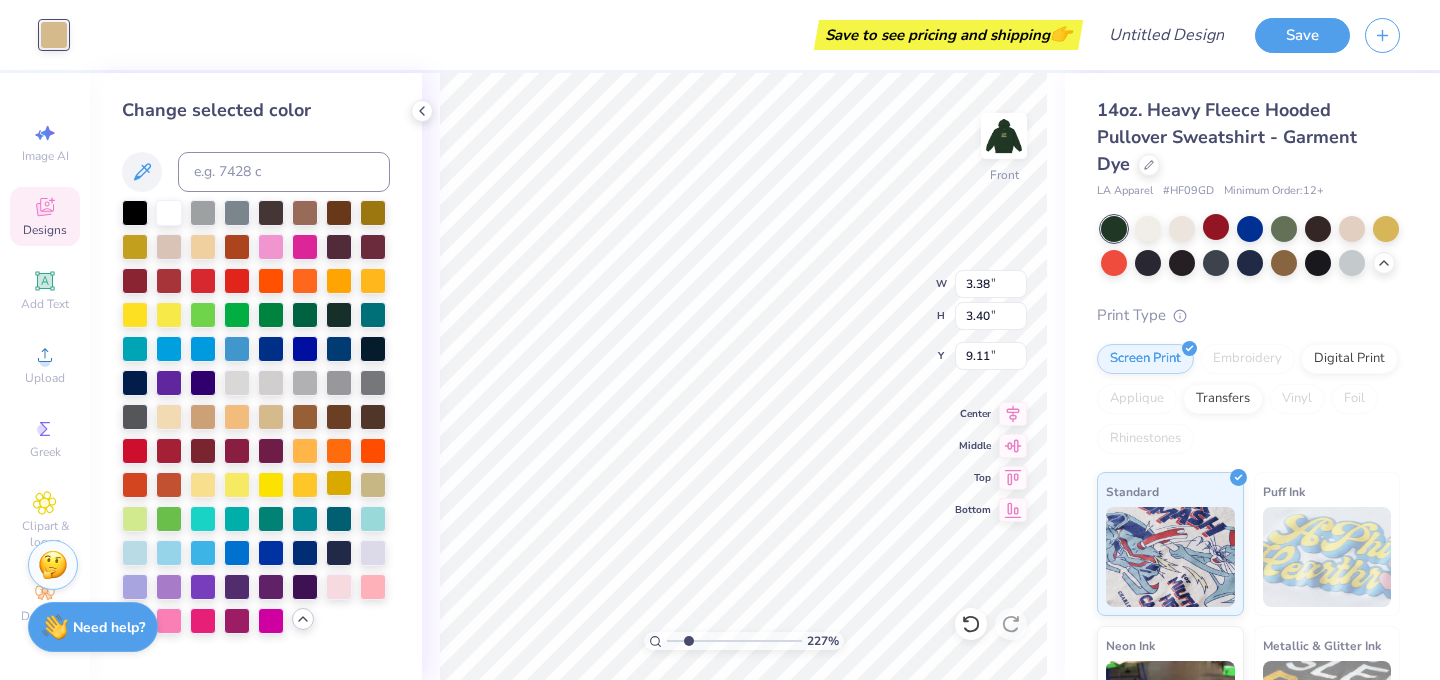 click at bounding box center [339, 483] 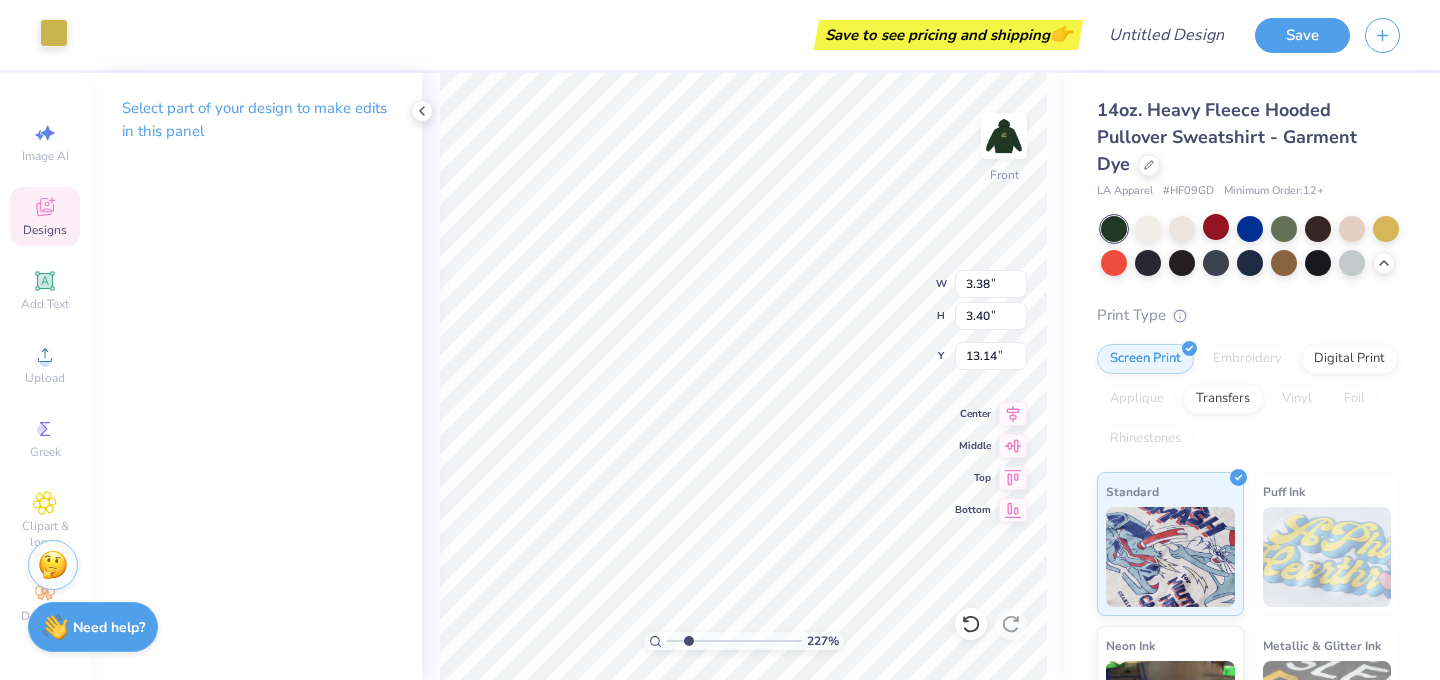 click at bounding box center (54, 33) 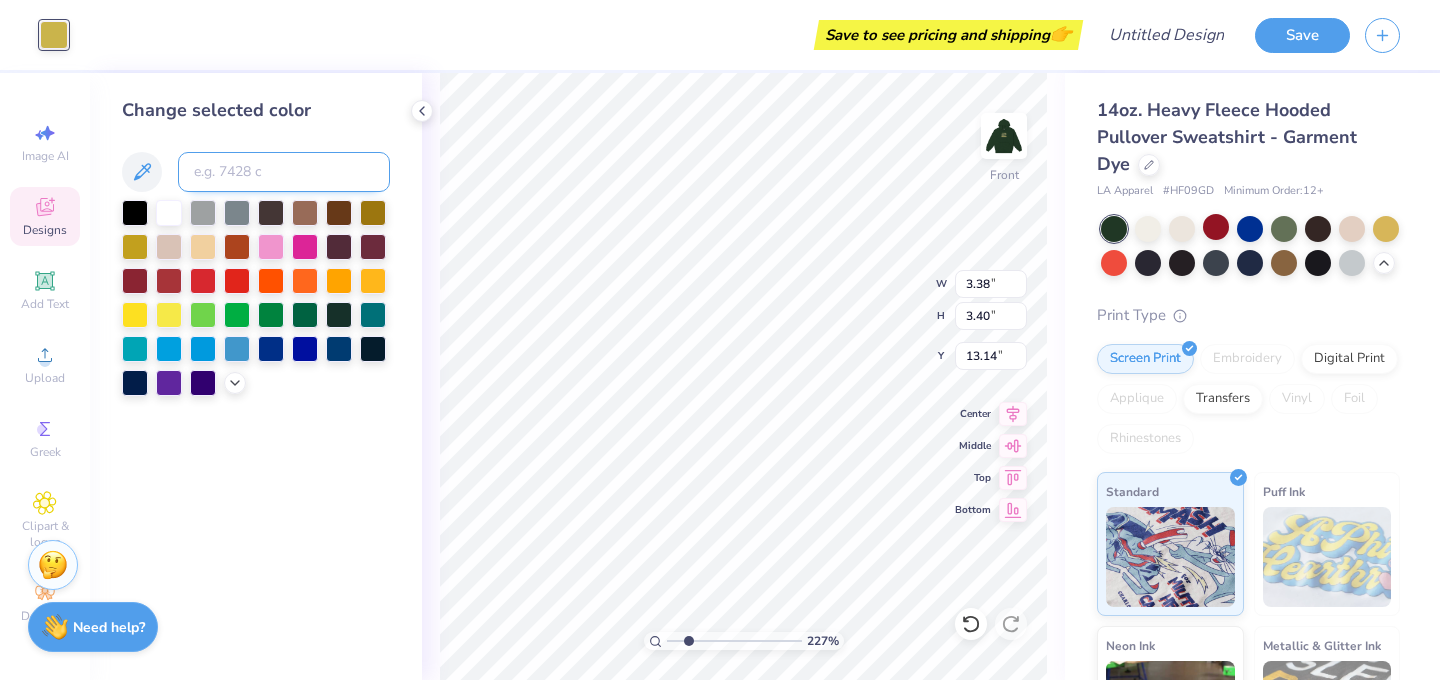 click at bounding box center (284, 172) 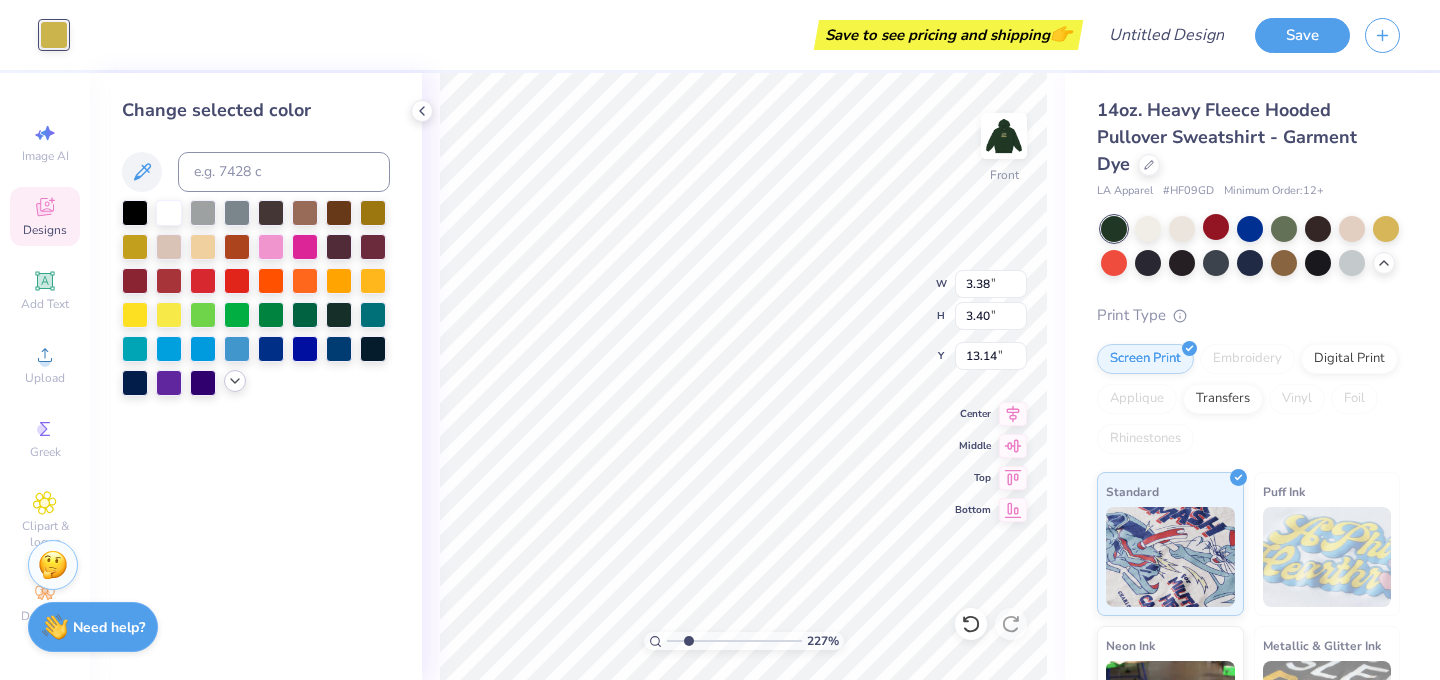 click 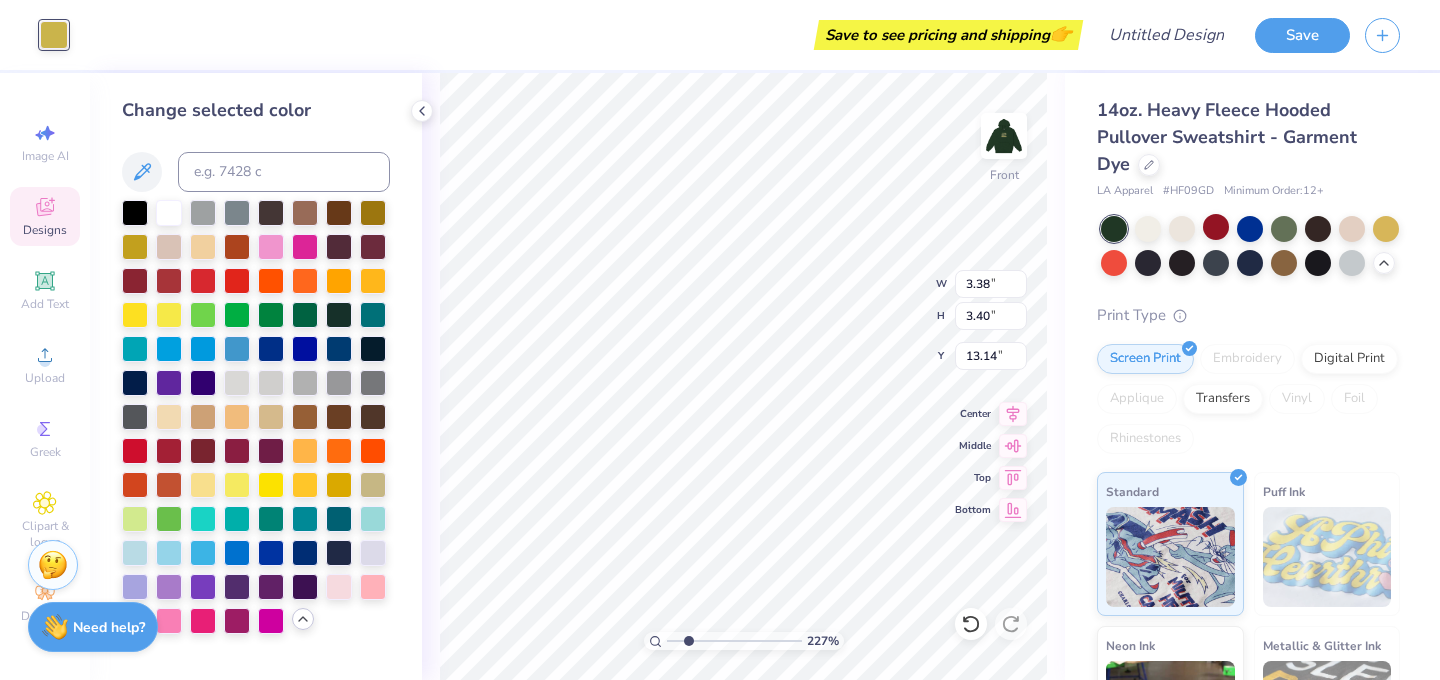 type on "9.11" 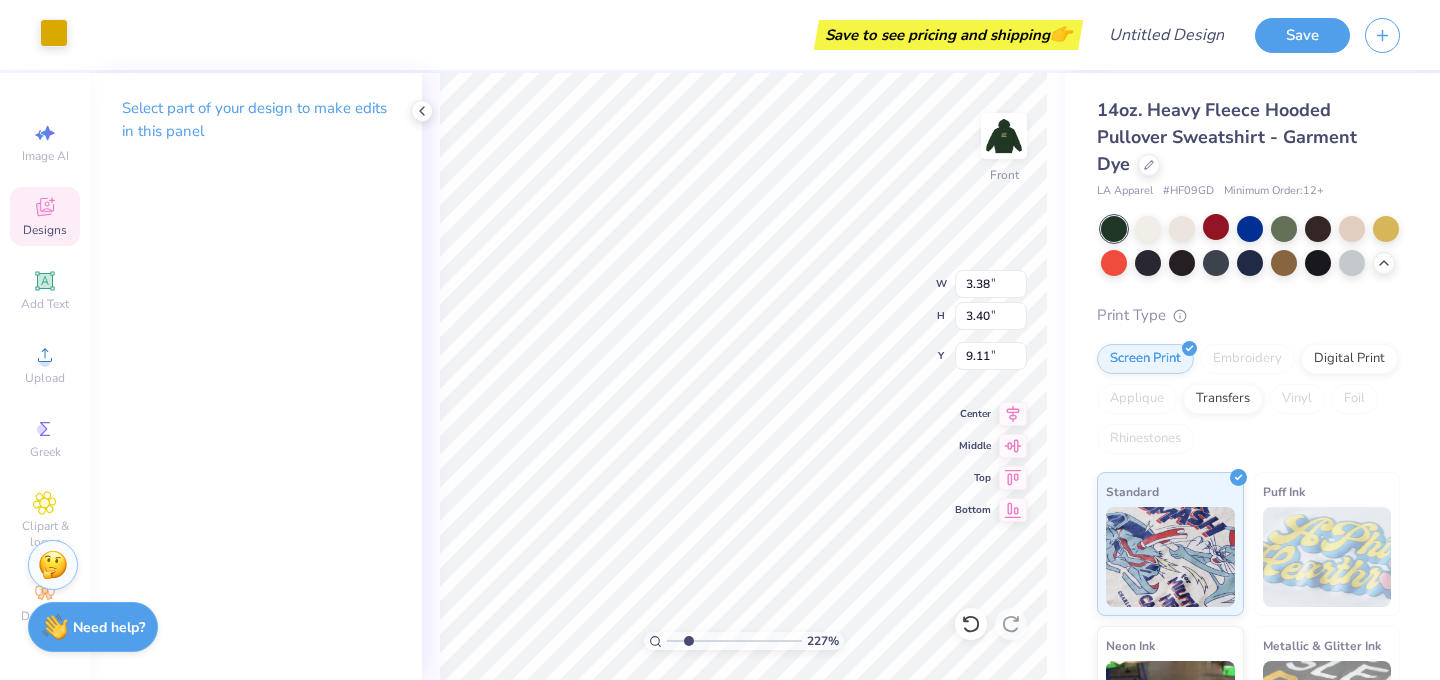 click at bounding box center [54, 33] 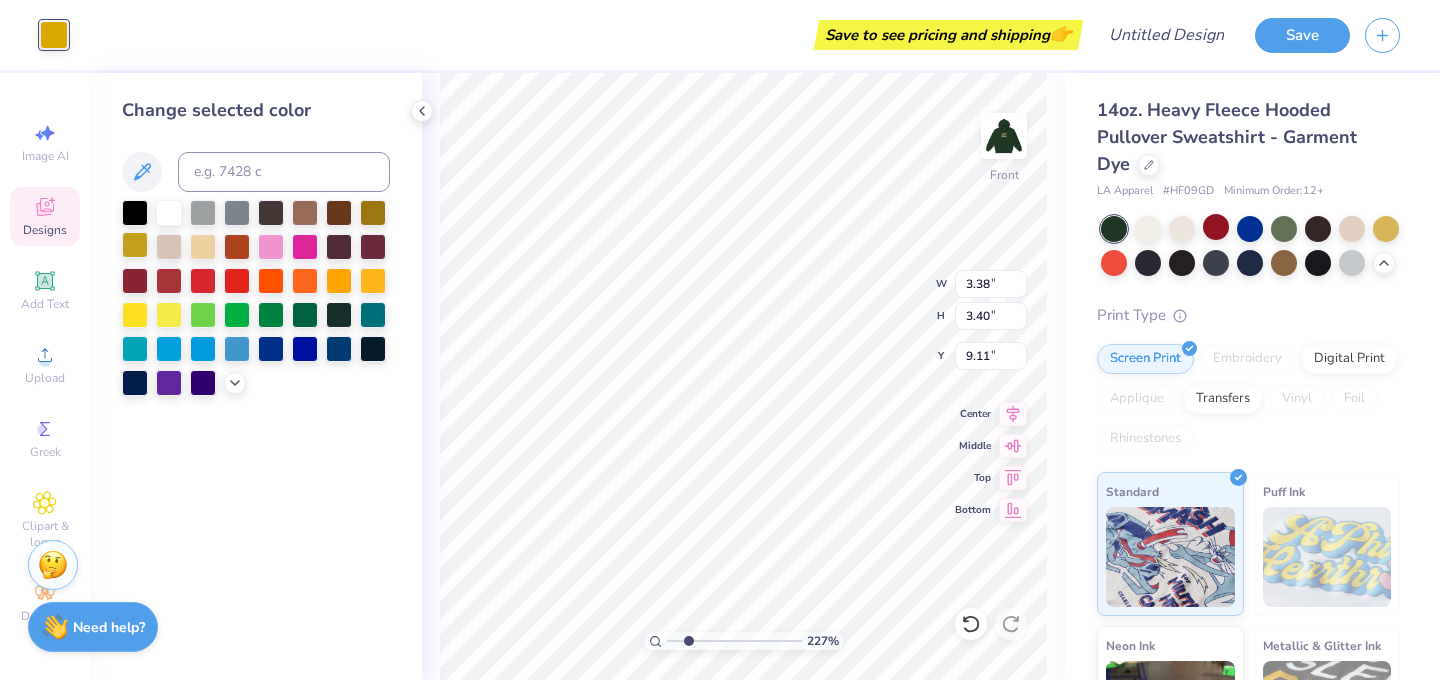 click at bounding box center (135, 245) 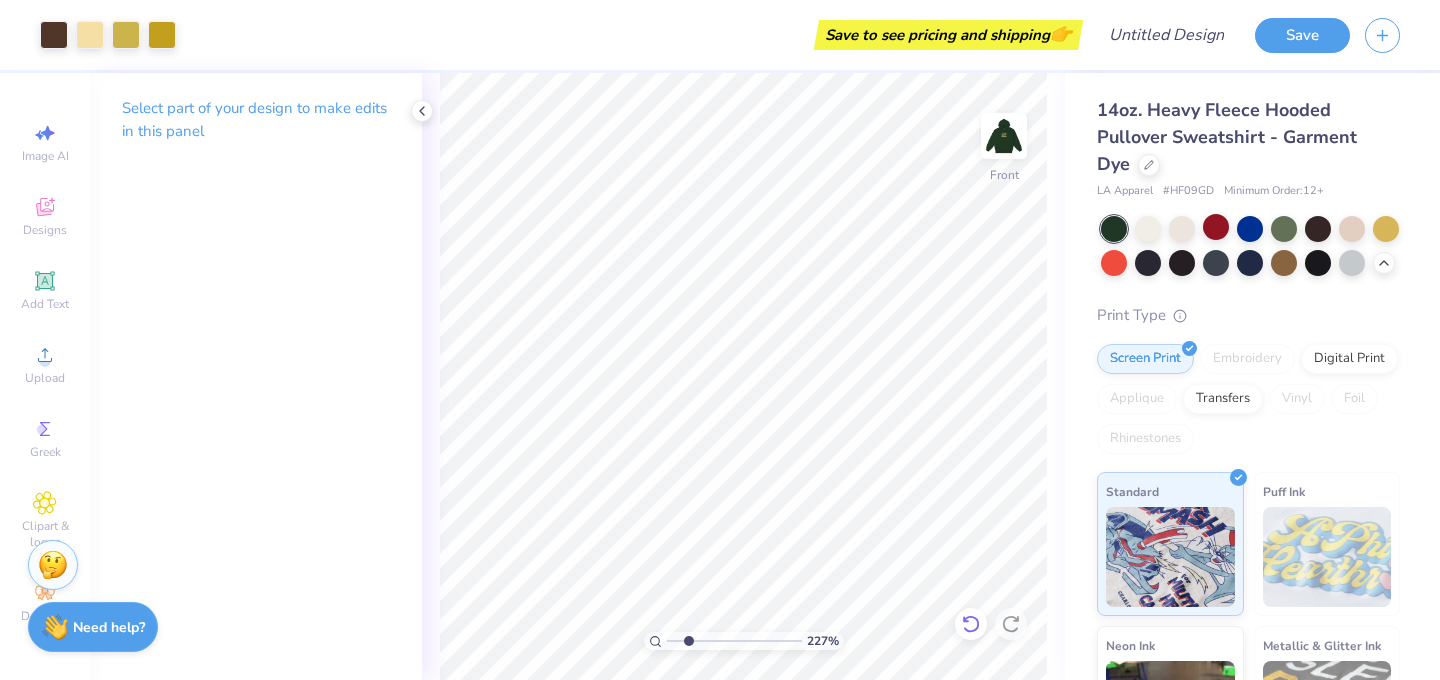 click 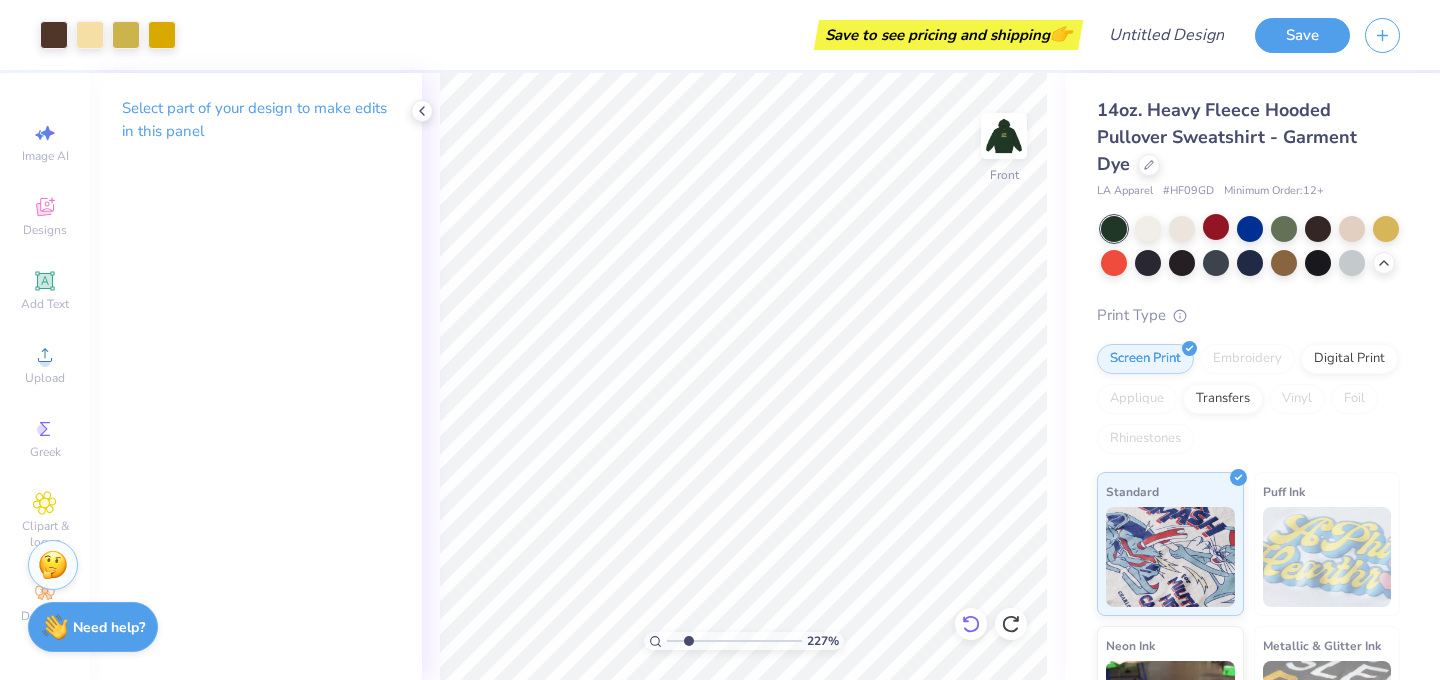 click 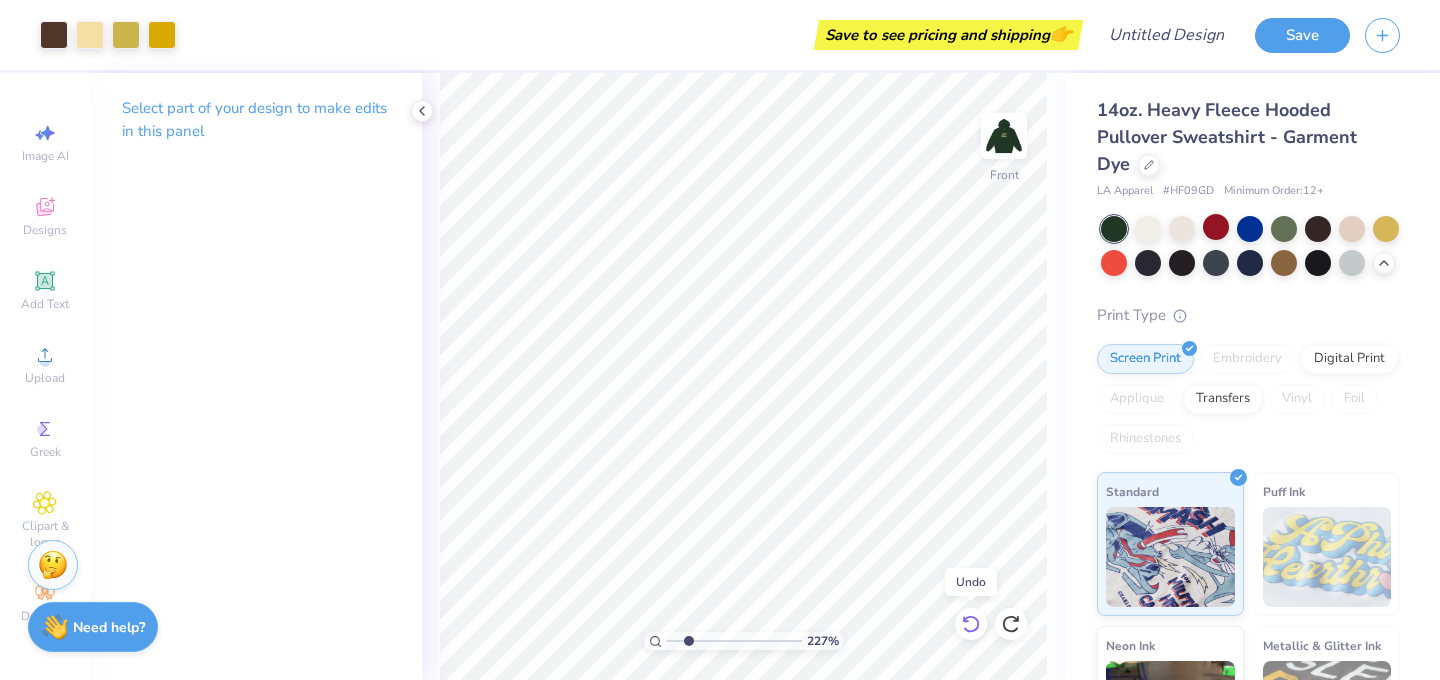 click 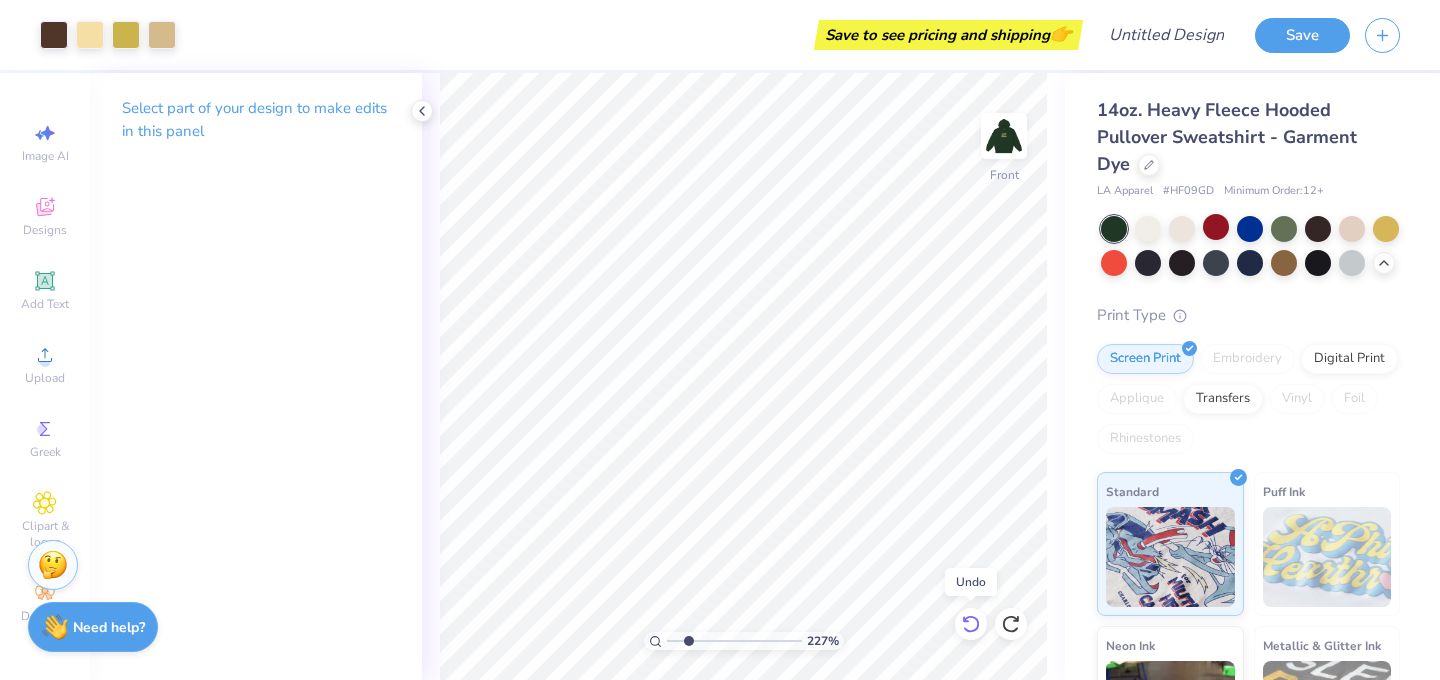 click 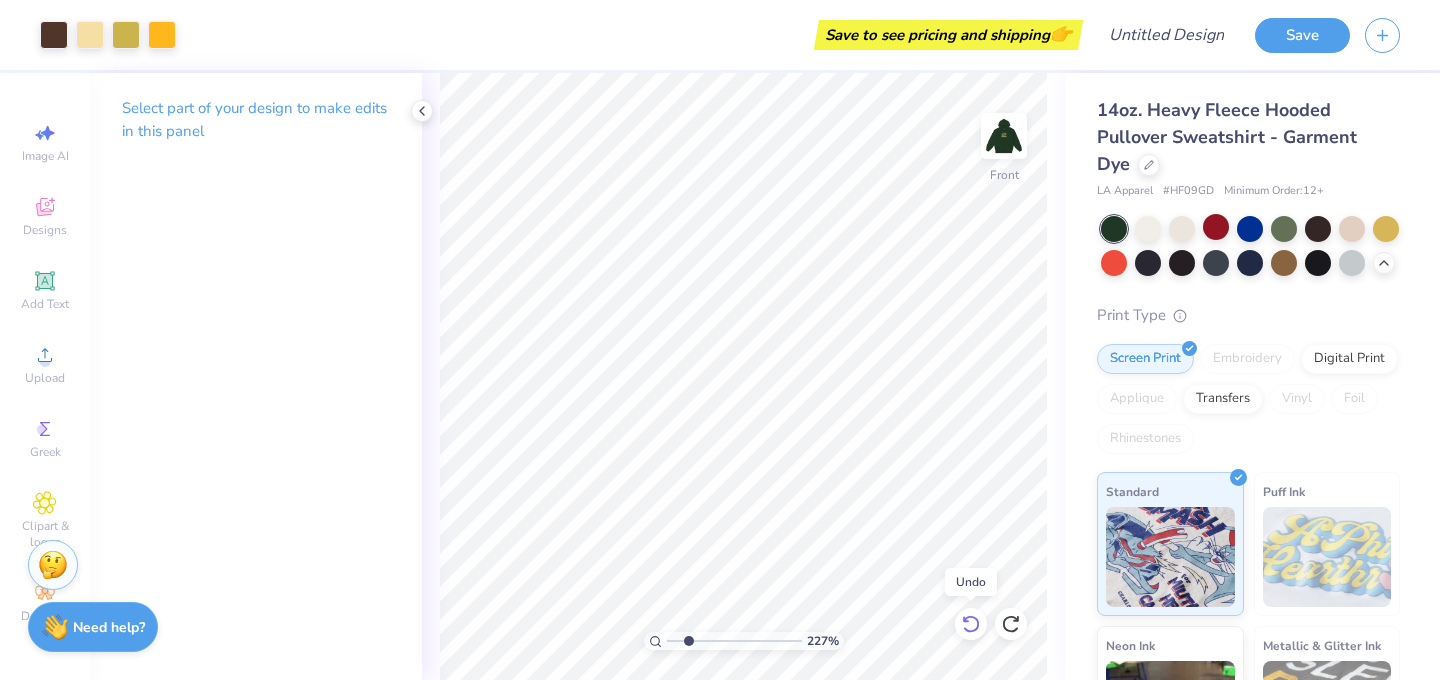 click 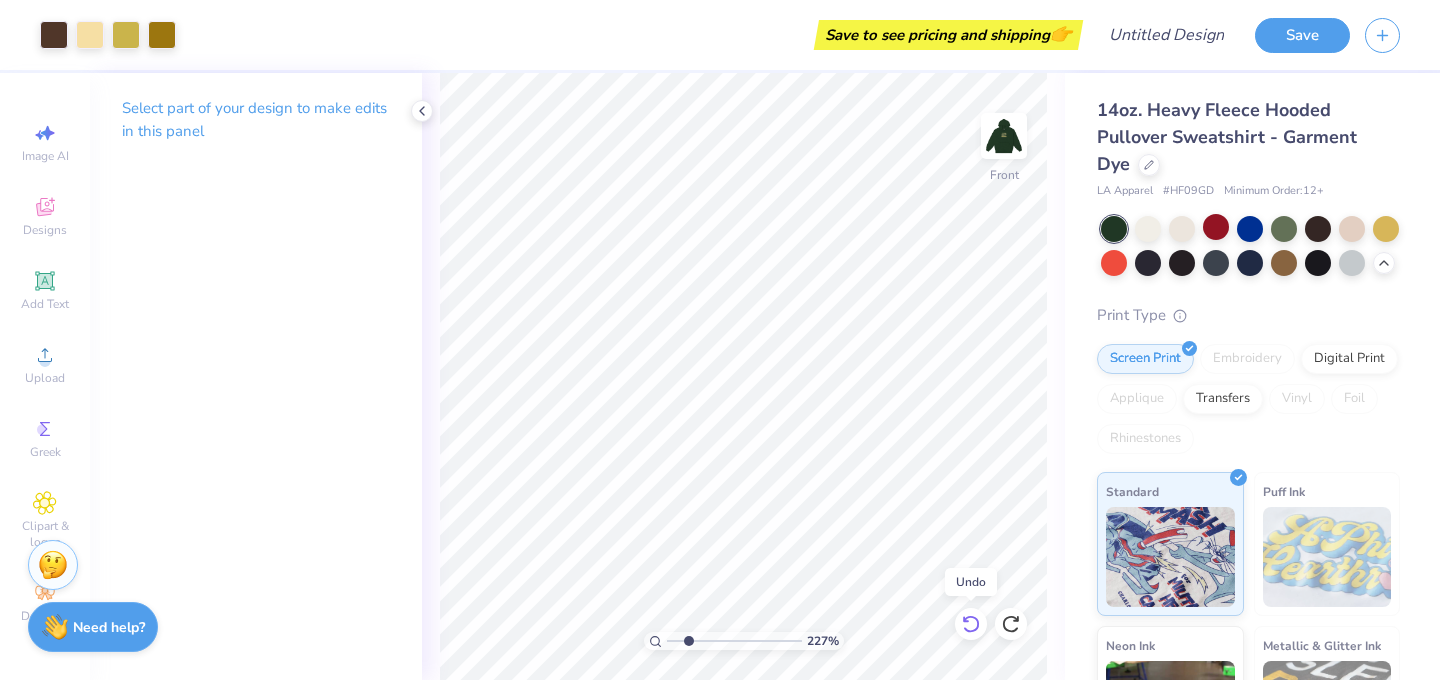 click 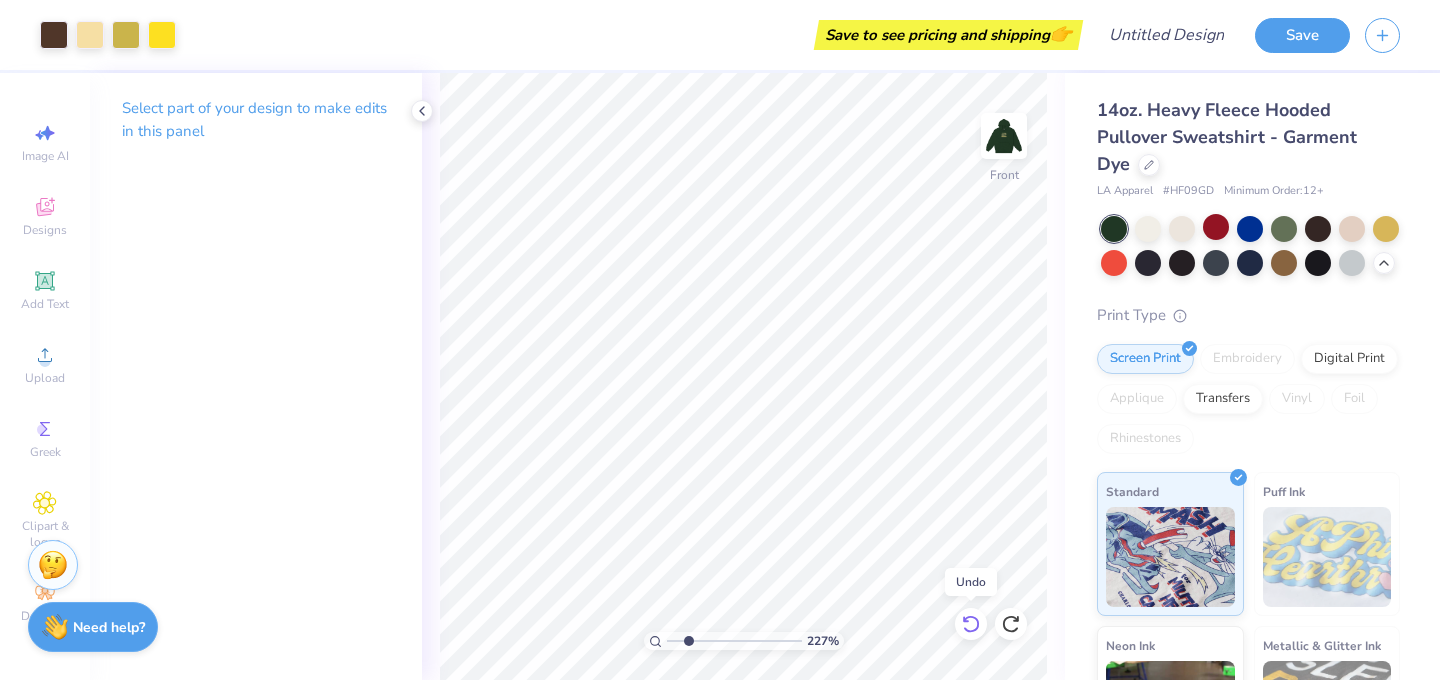 click 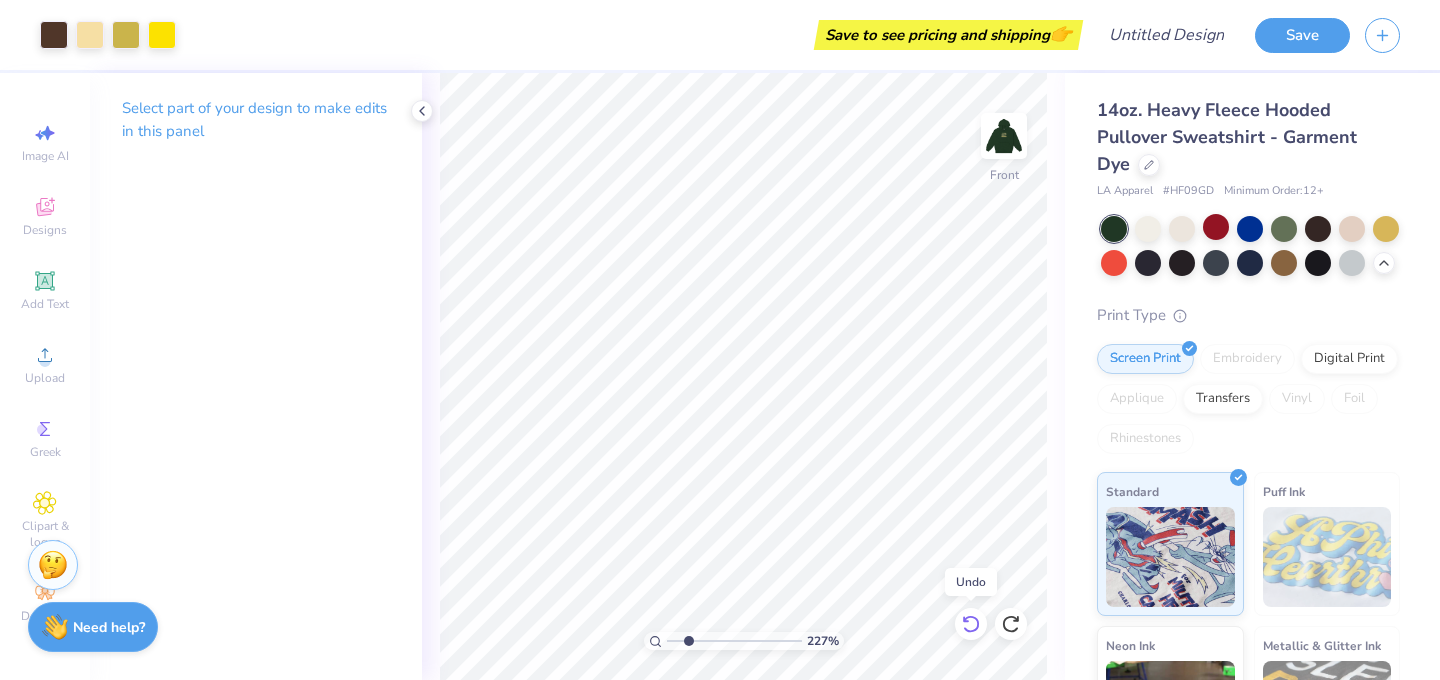 click 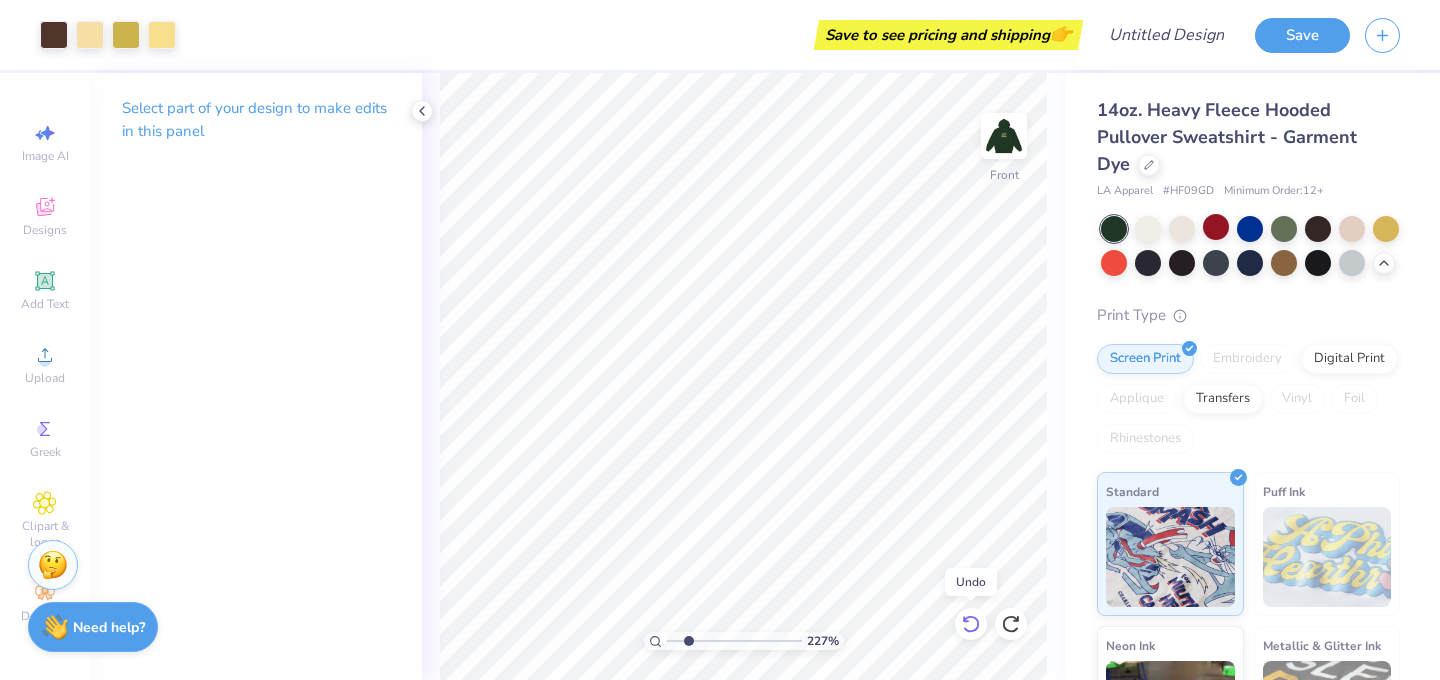 click 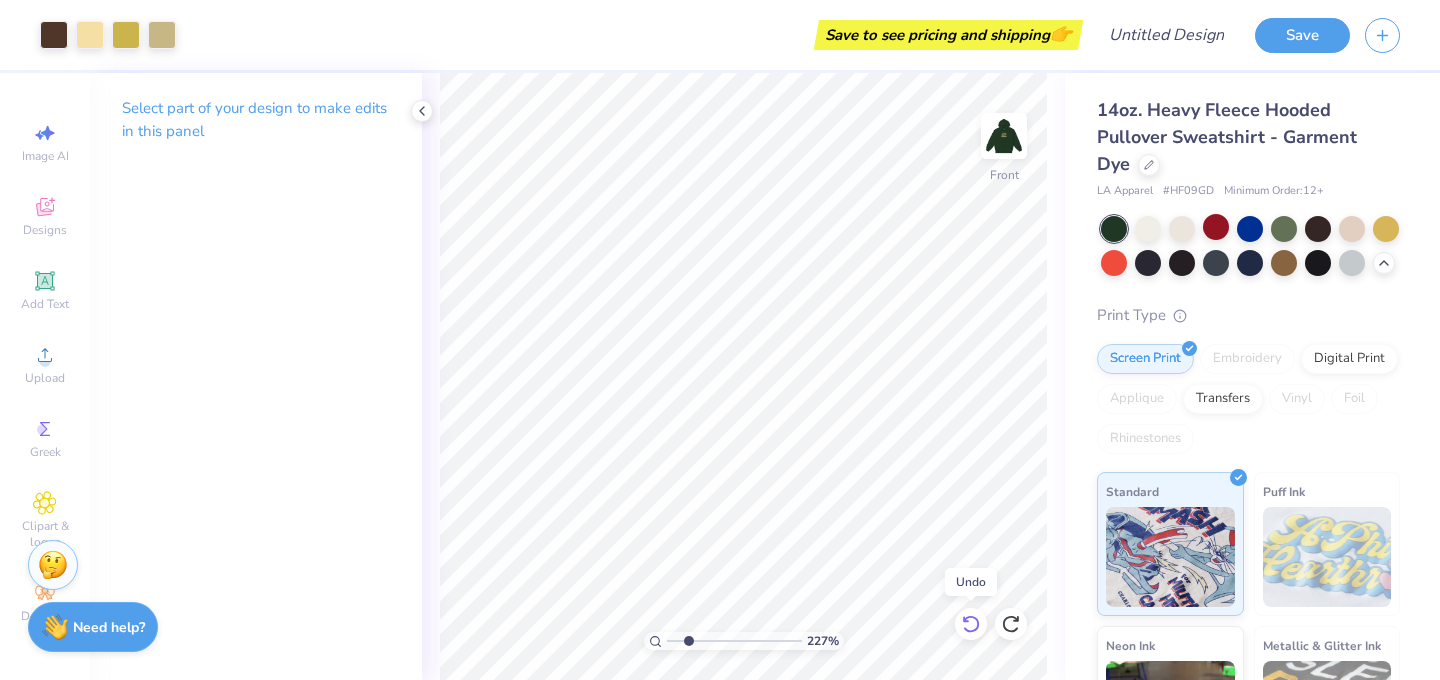 click 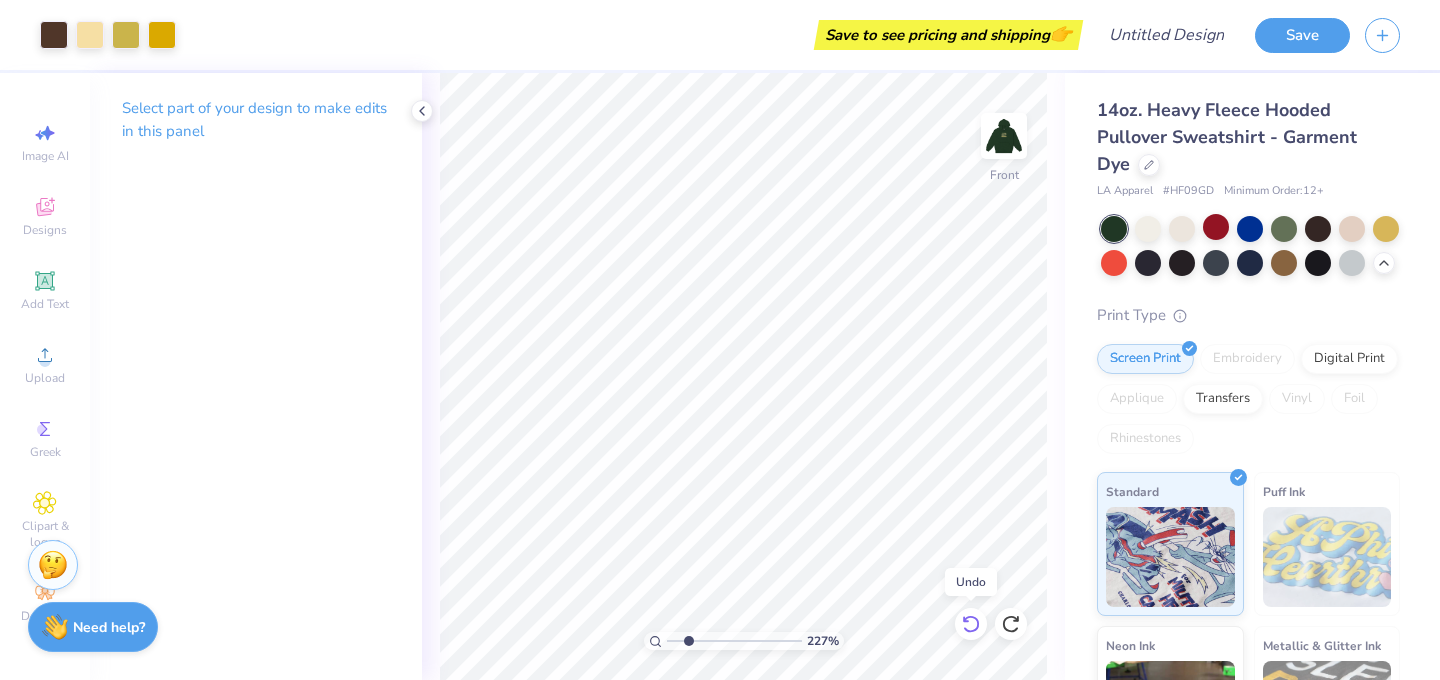 click 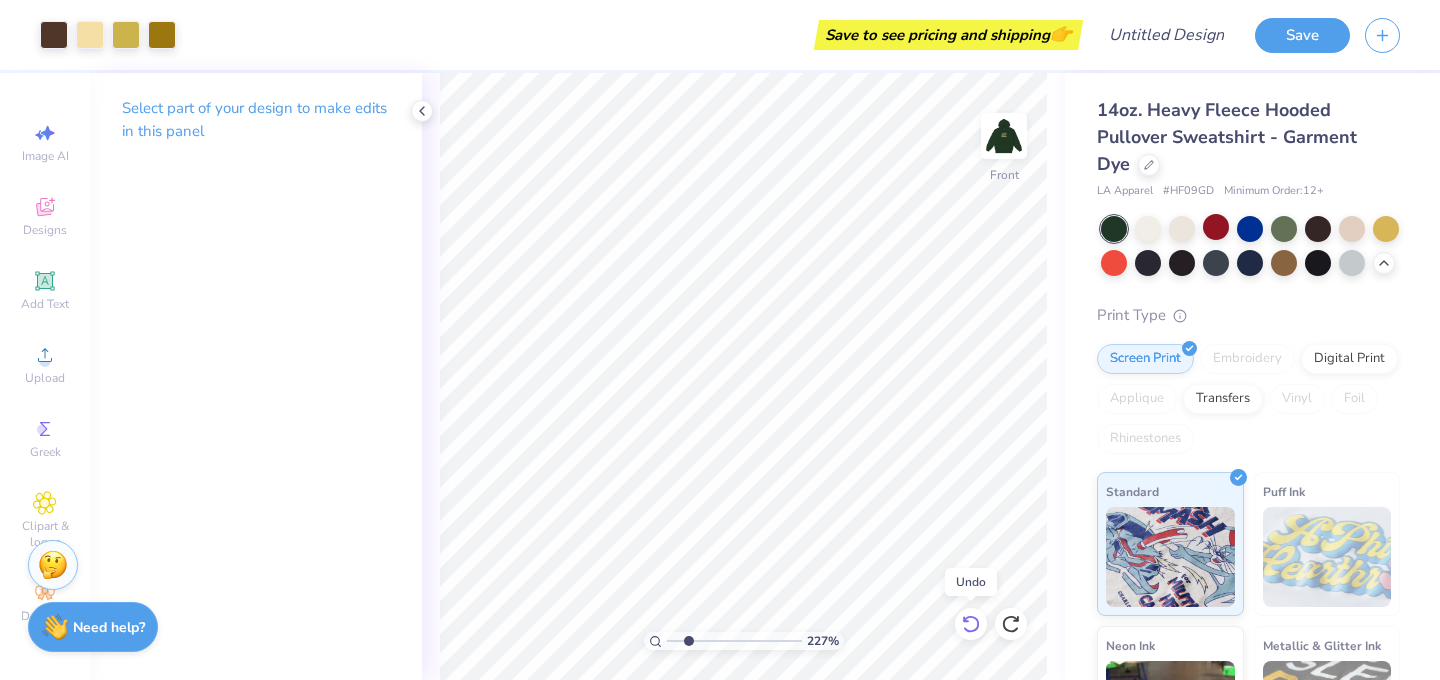 click 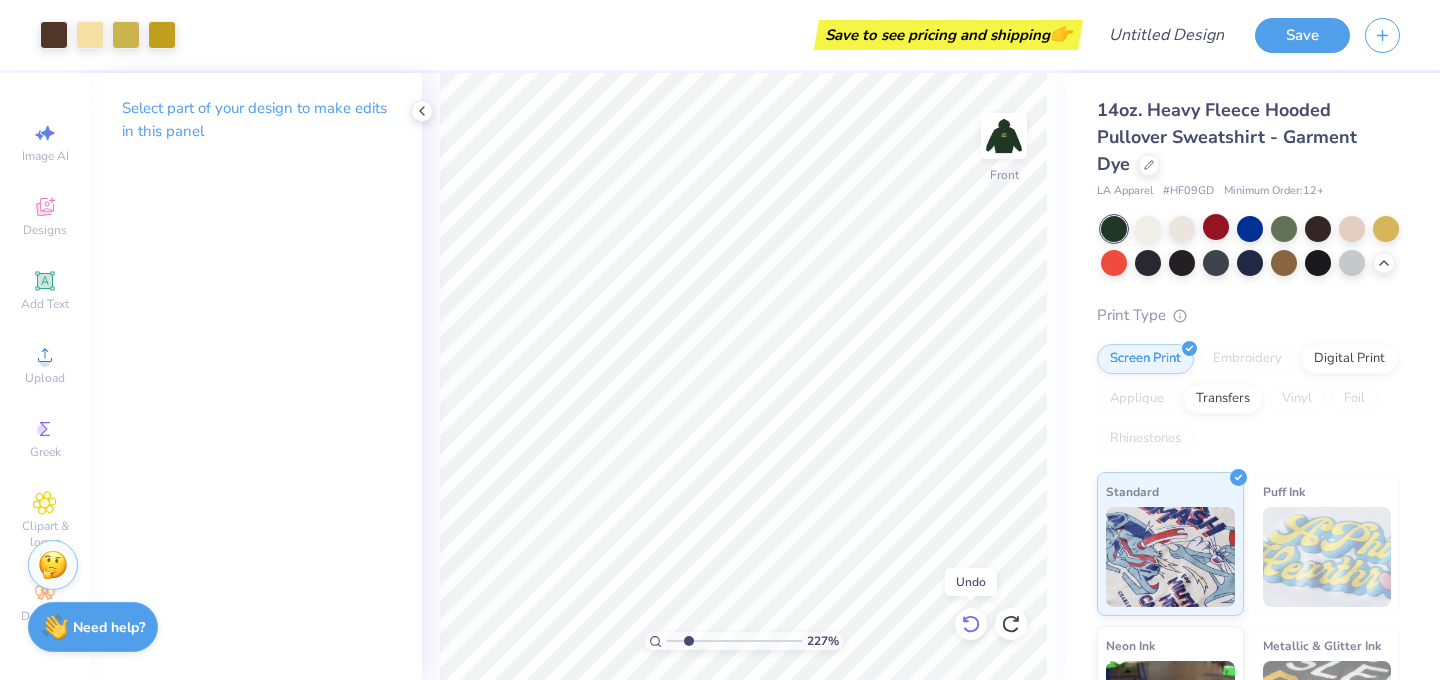 click 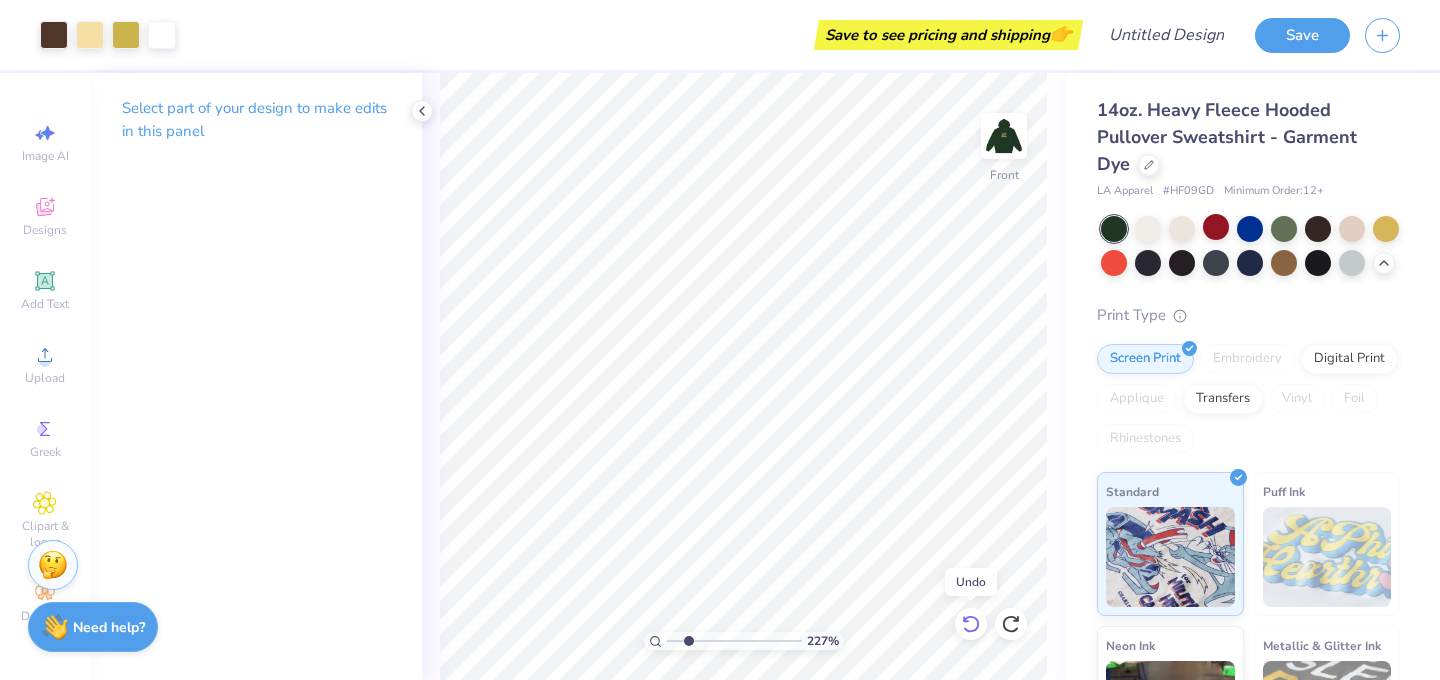 click 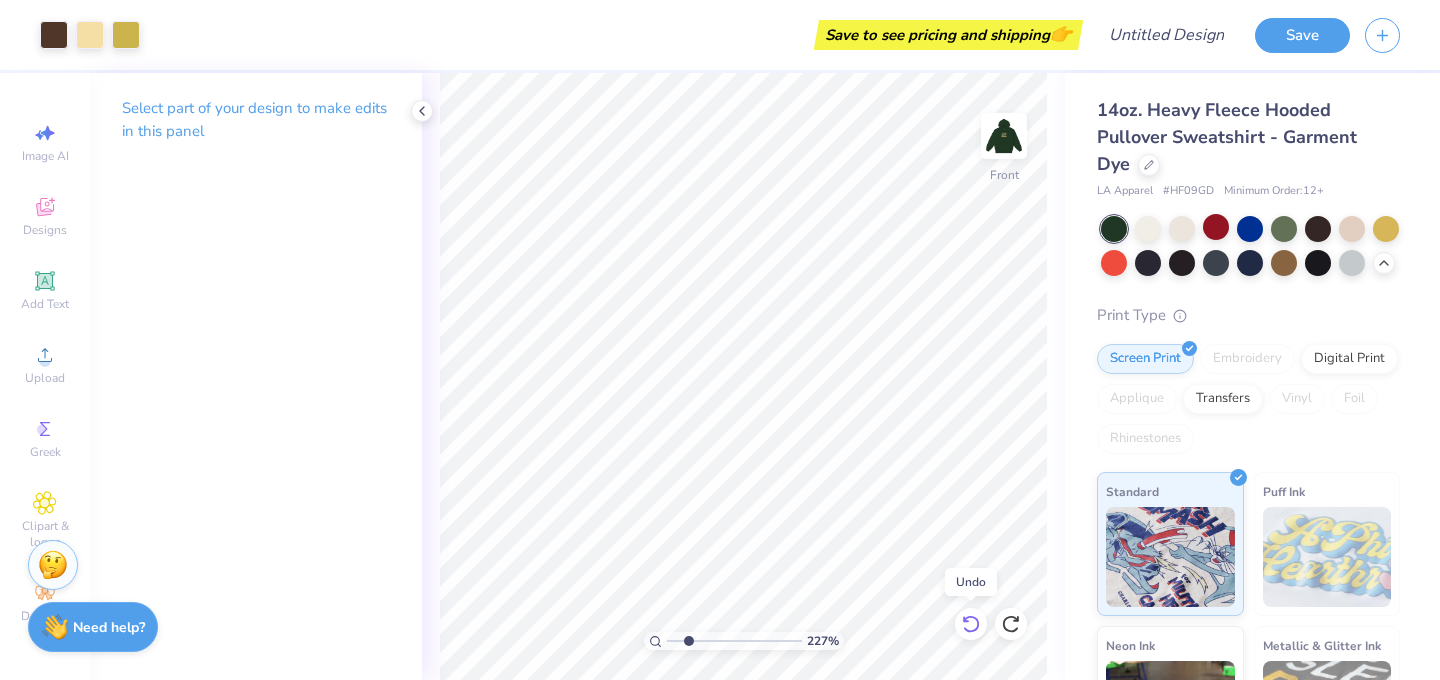 click 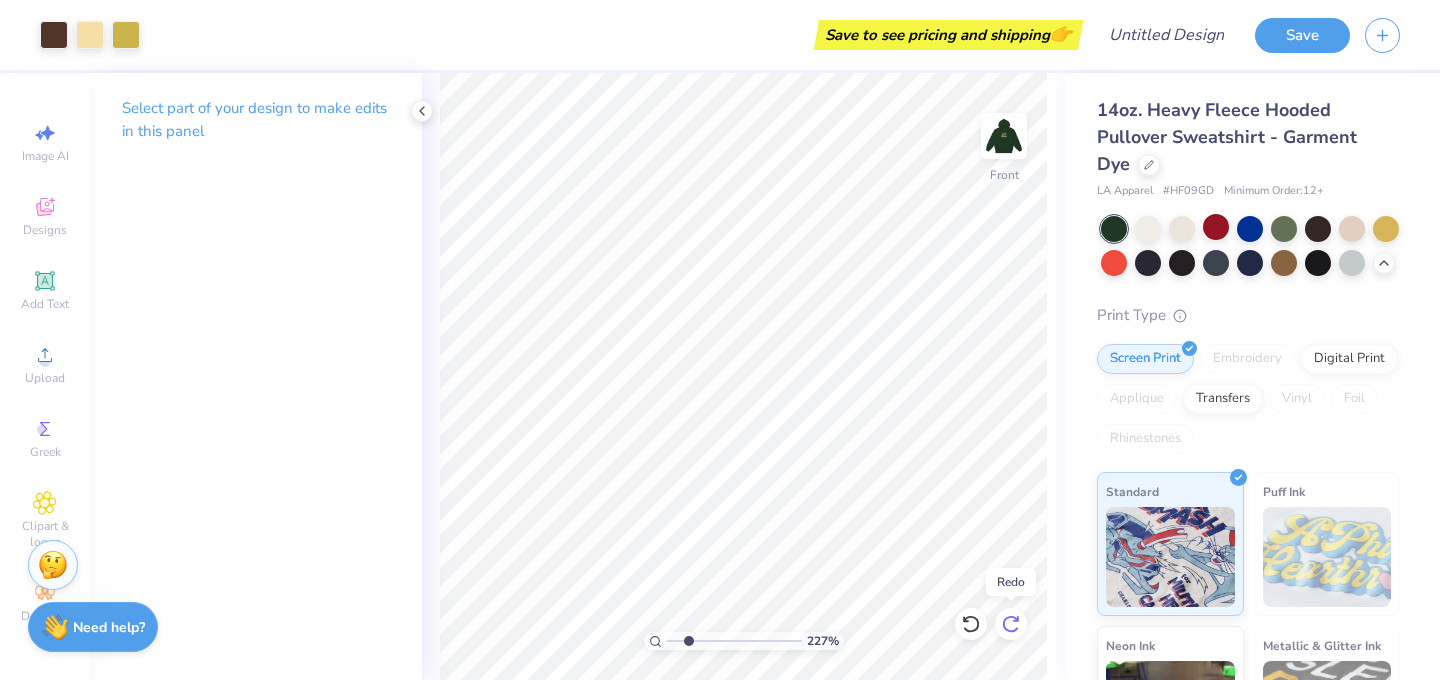 click 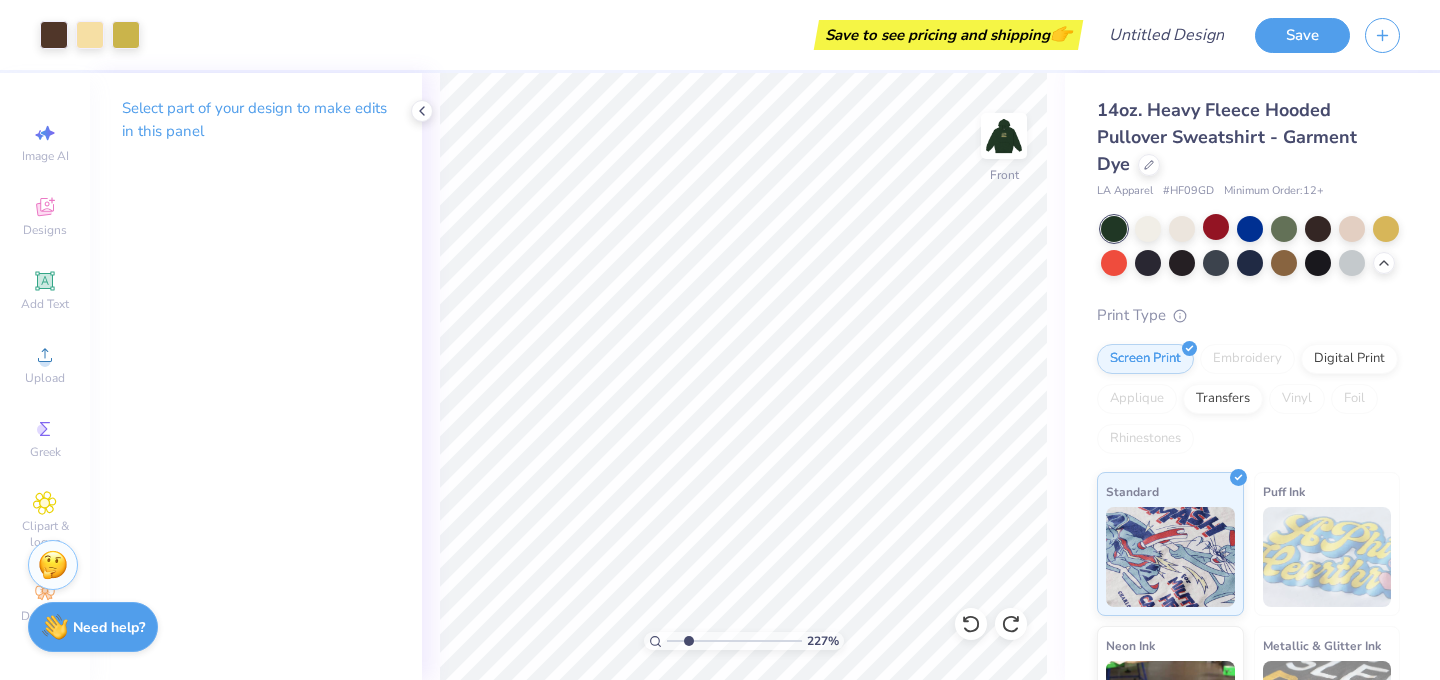 click on "[NUMBER] % Front" at bounding box center [743, 376] 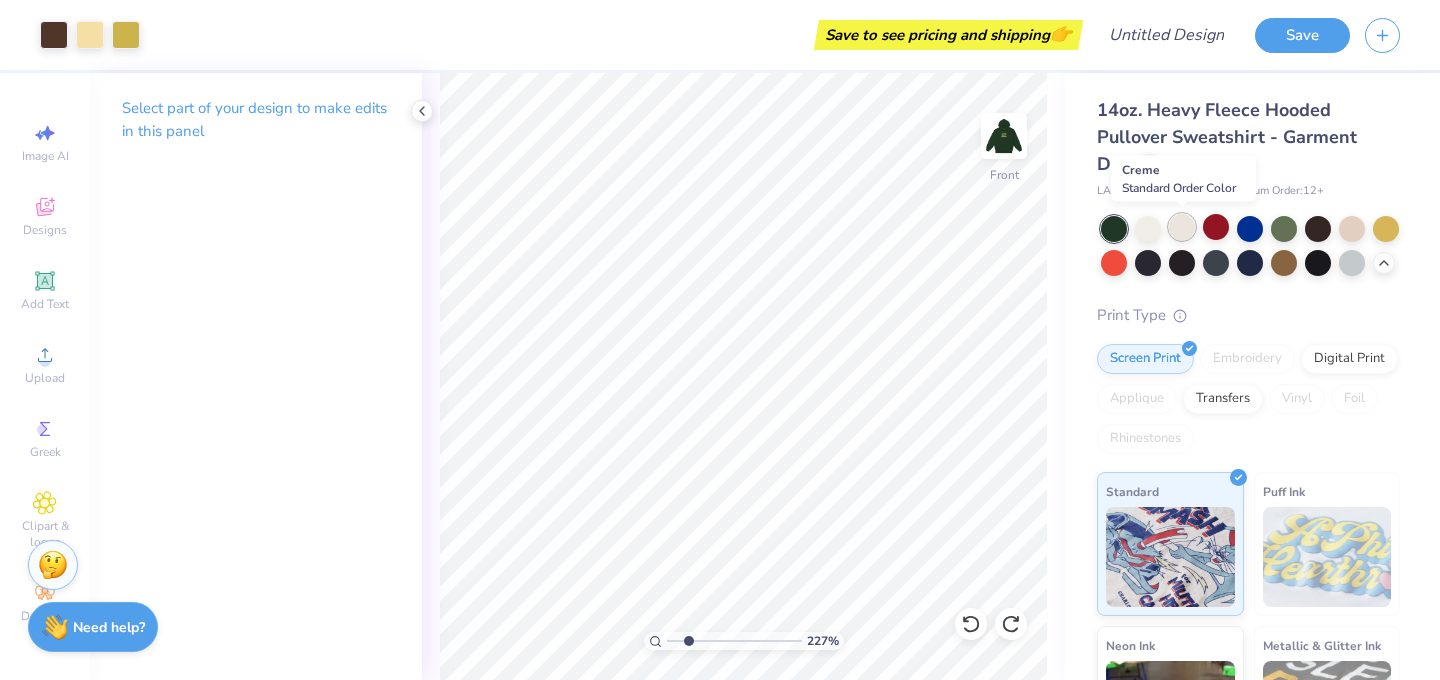 click at bounding box center (1182, 227) 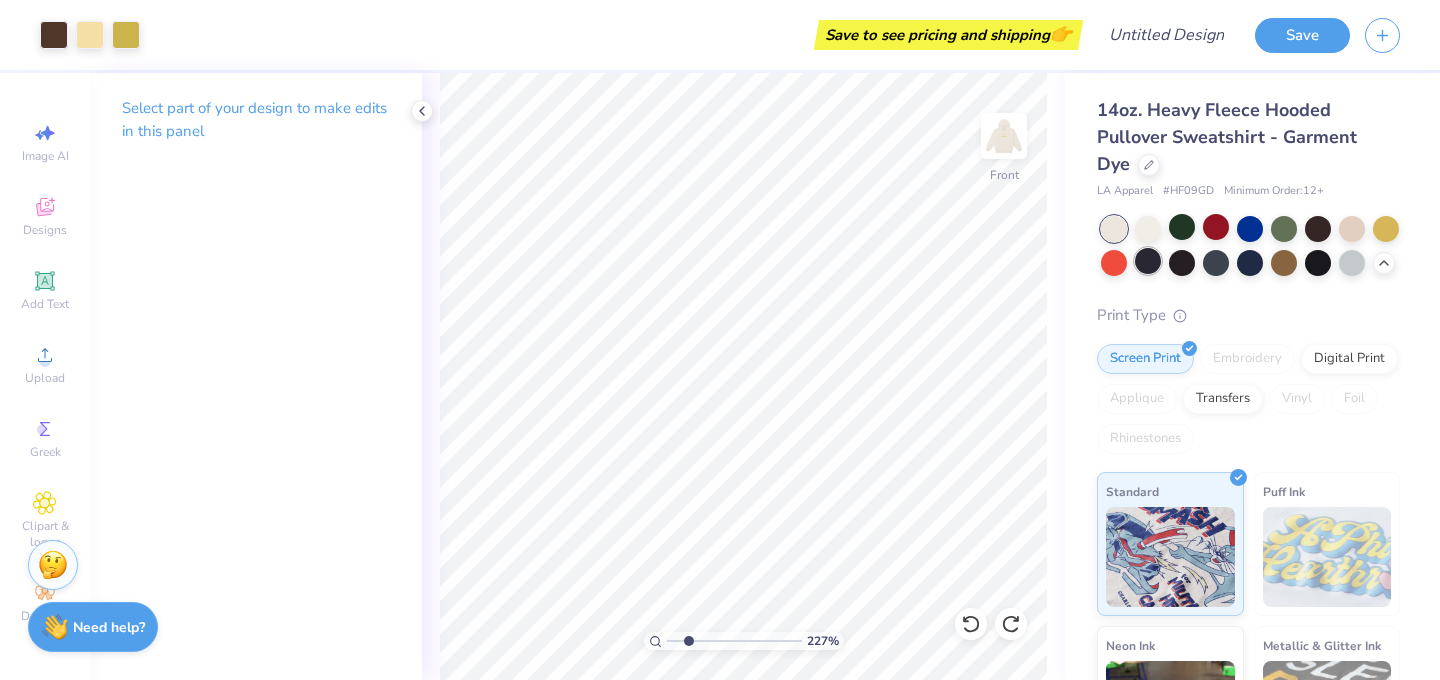 click at bounding box center (1148, 261) 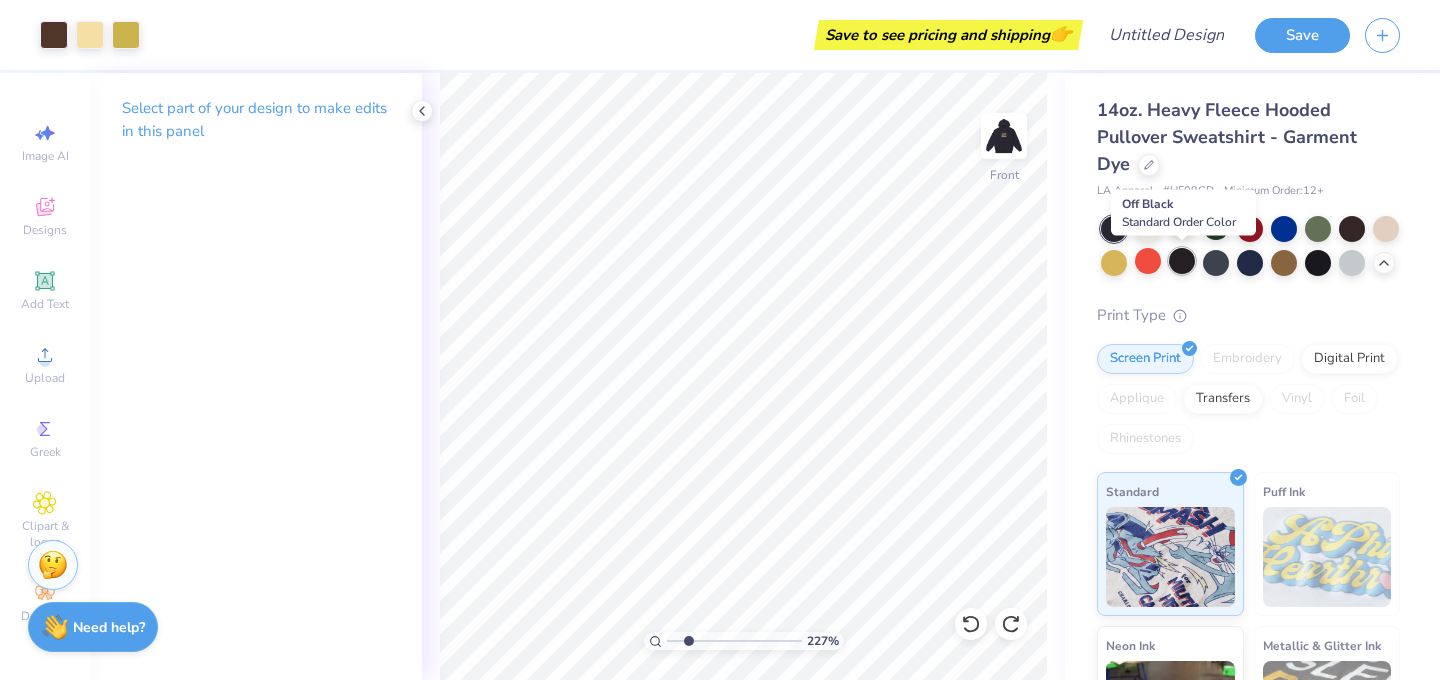 click at bounding box center (1182, 261) 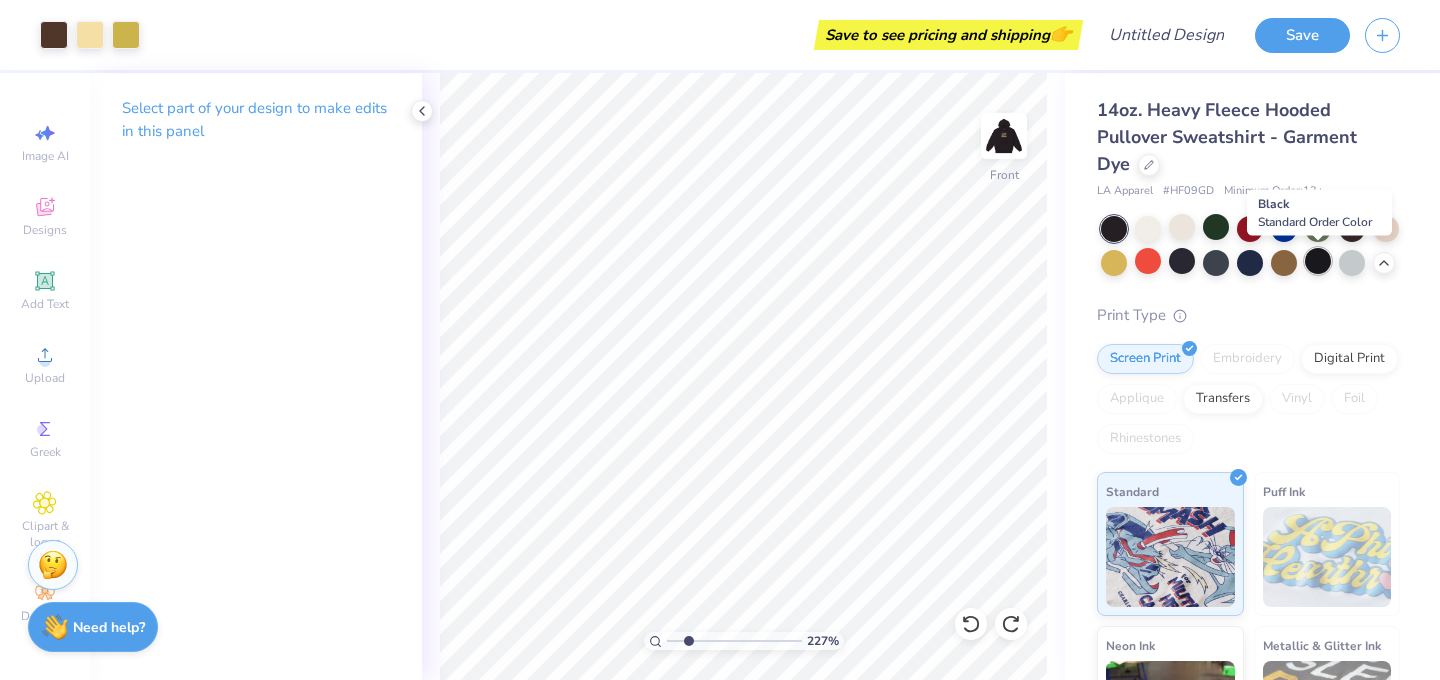 click at bounding box center [1318, 261] 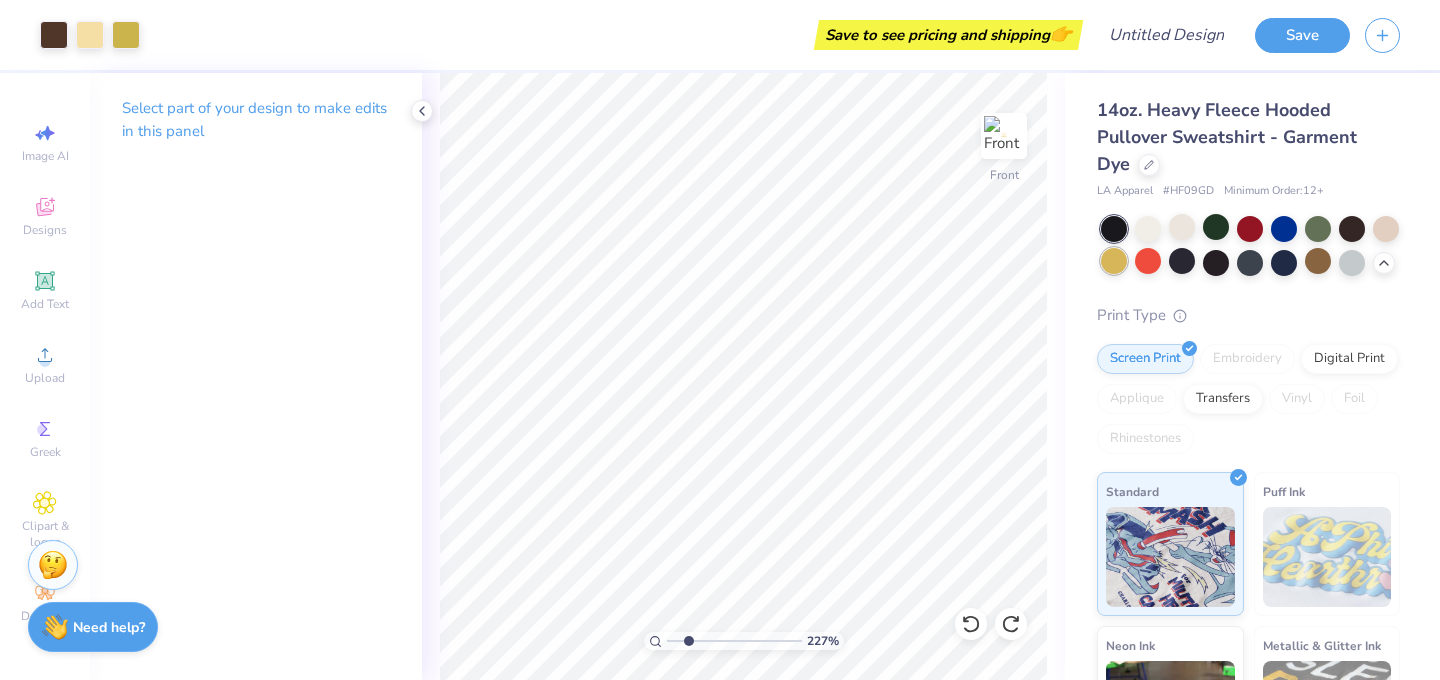 click at bounding box center [1114, 261] 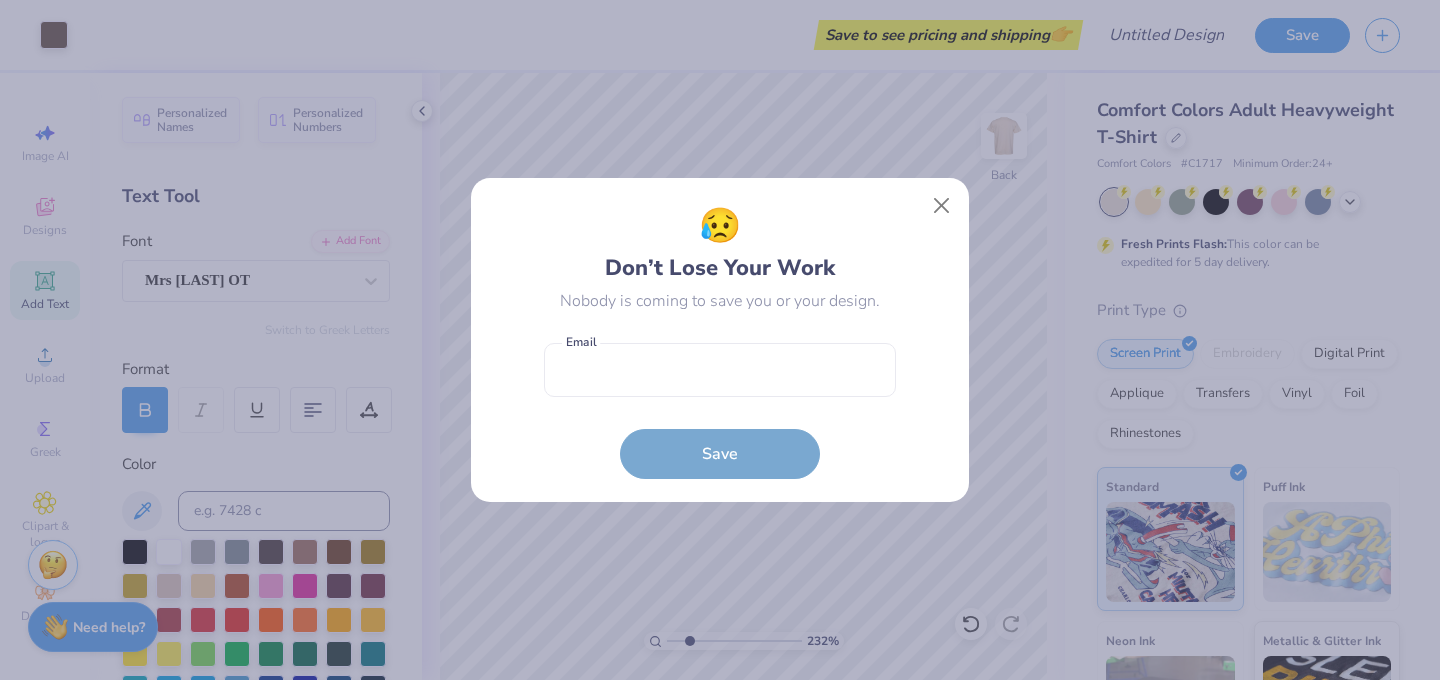 scroll, scrollTop: 0, scrollLeft: 0, axis: both 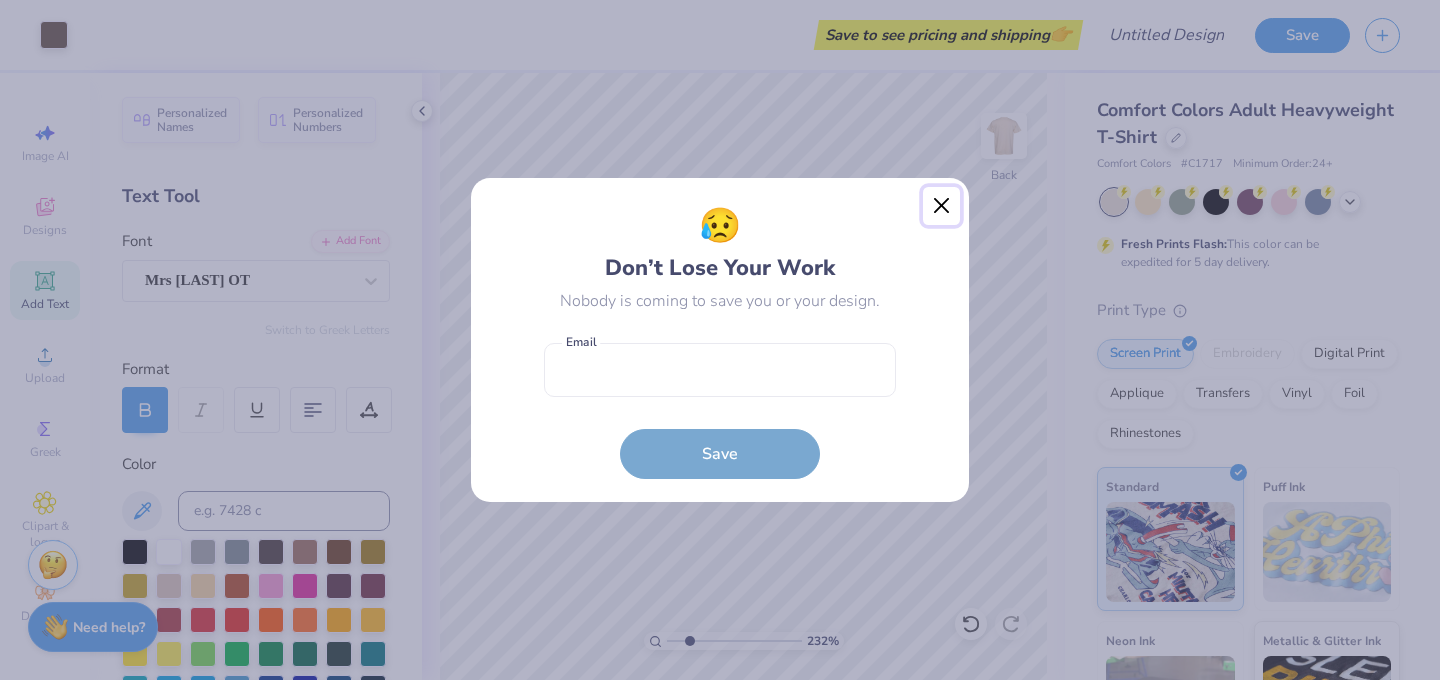 click at bounding box center [942, 206] 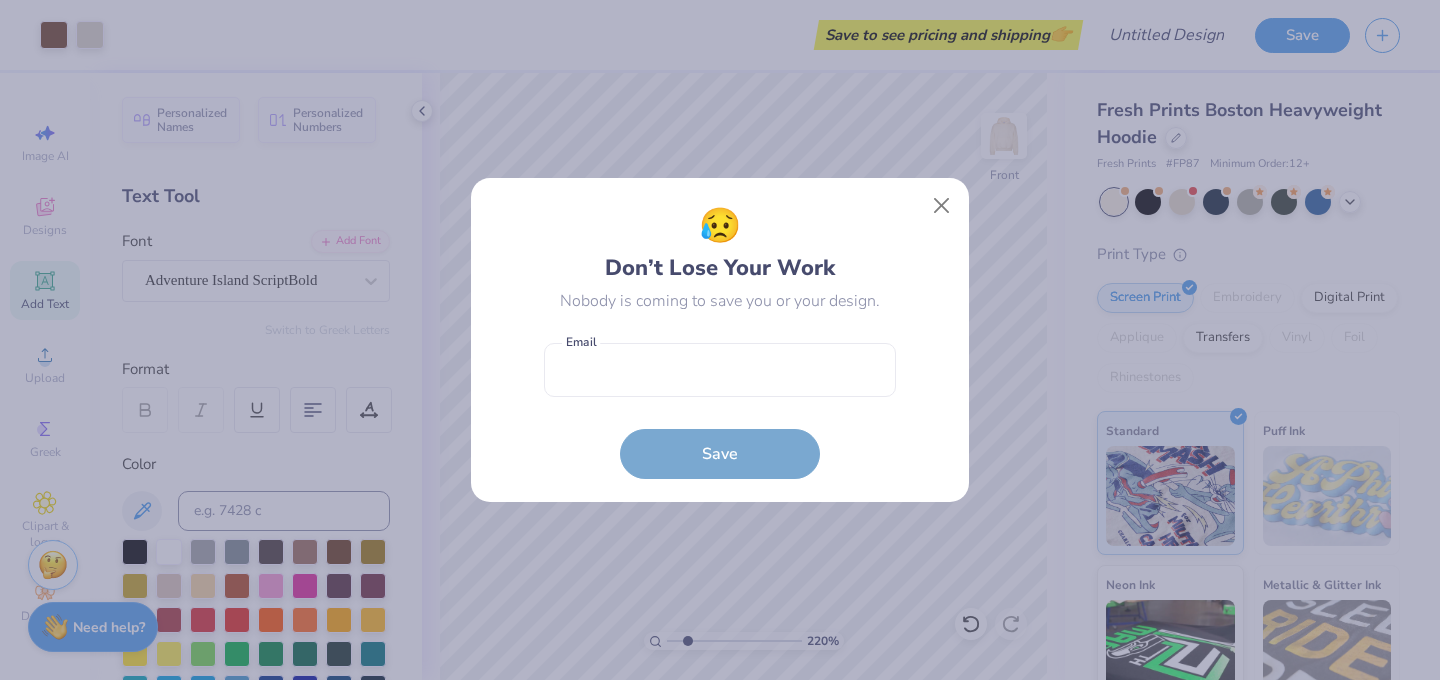scroll, scrollTop: 0, scrollLeft: 0, axis: both 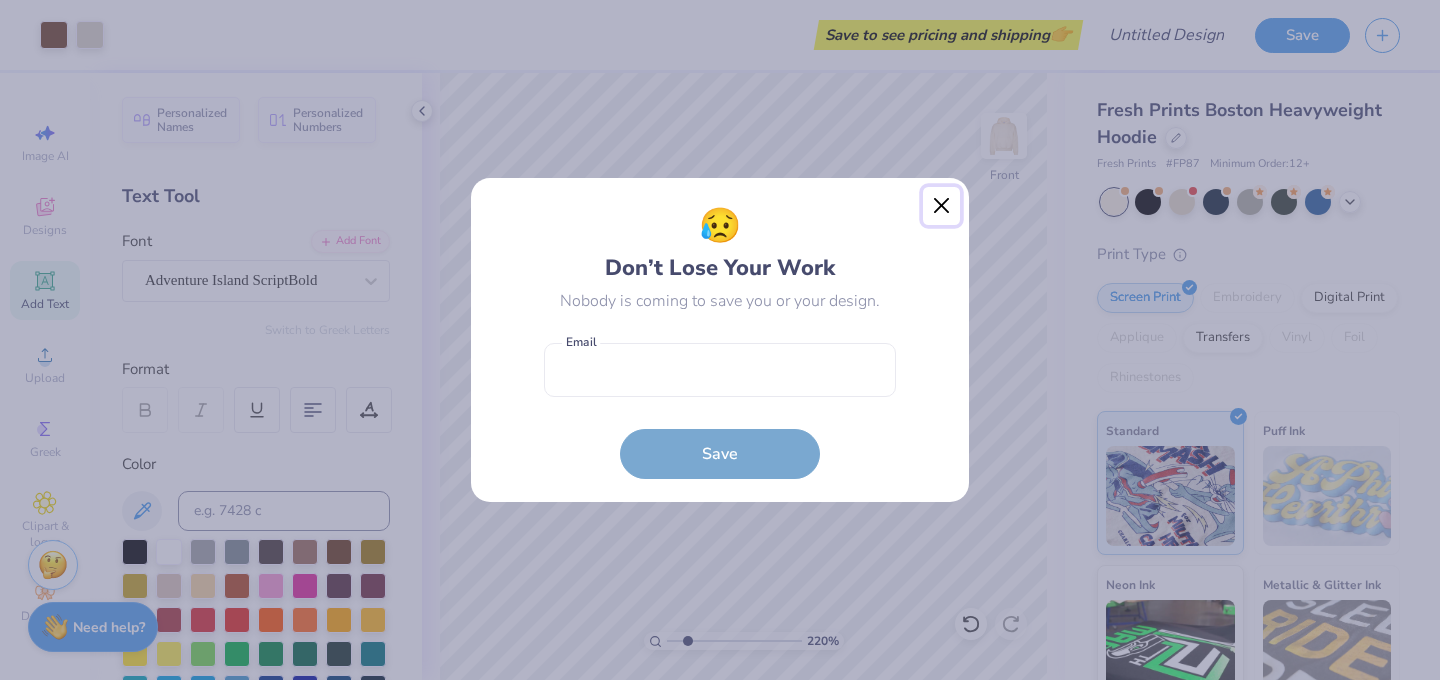click at bounding box center (942, 206) 